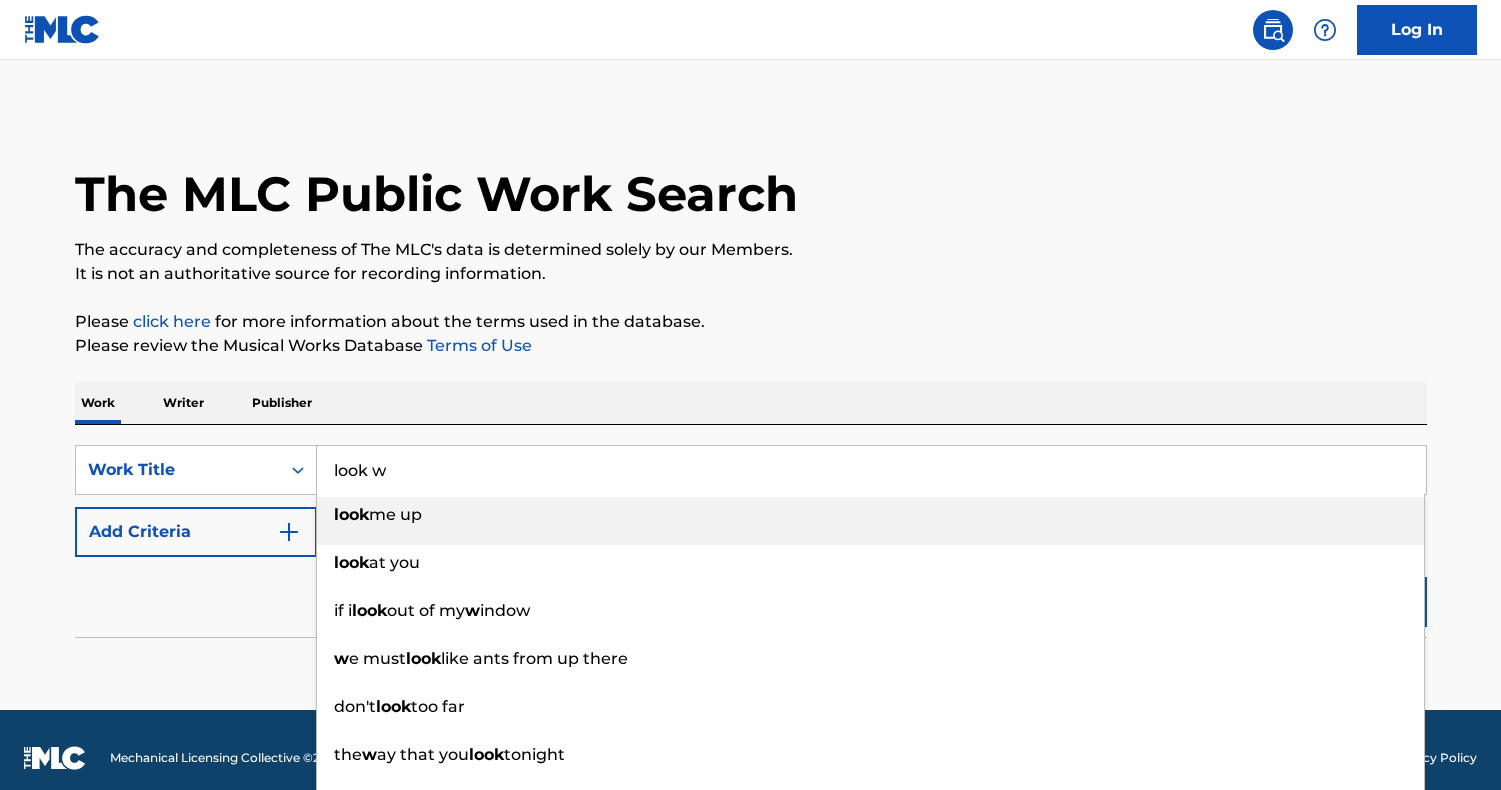 scroll, scrollTop: 0, scrollLeft: 0, axis: both 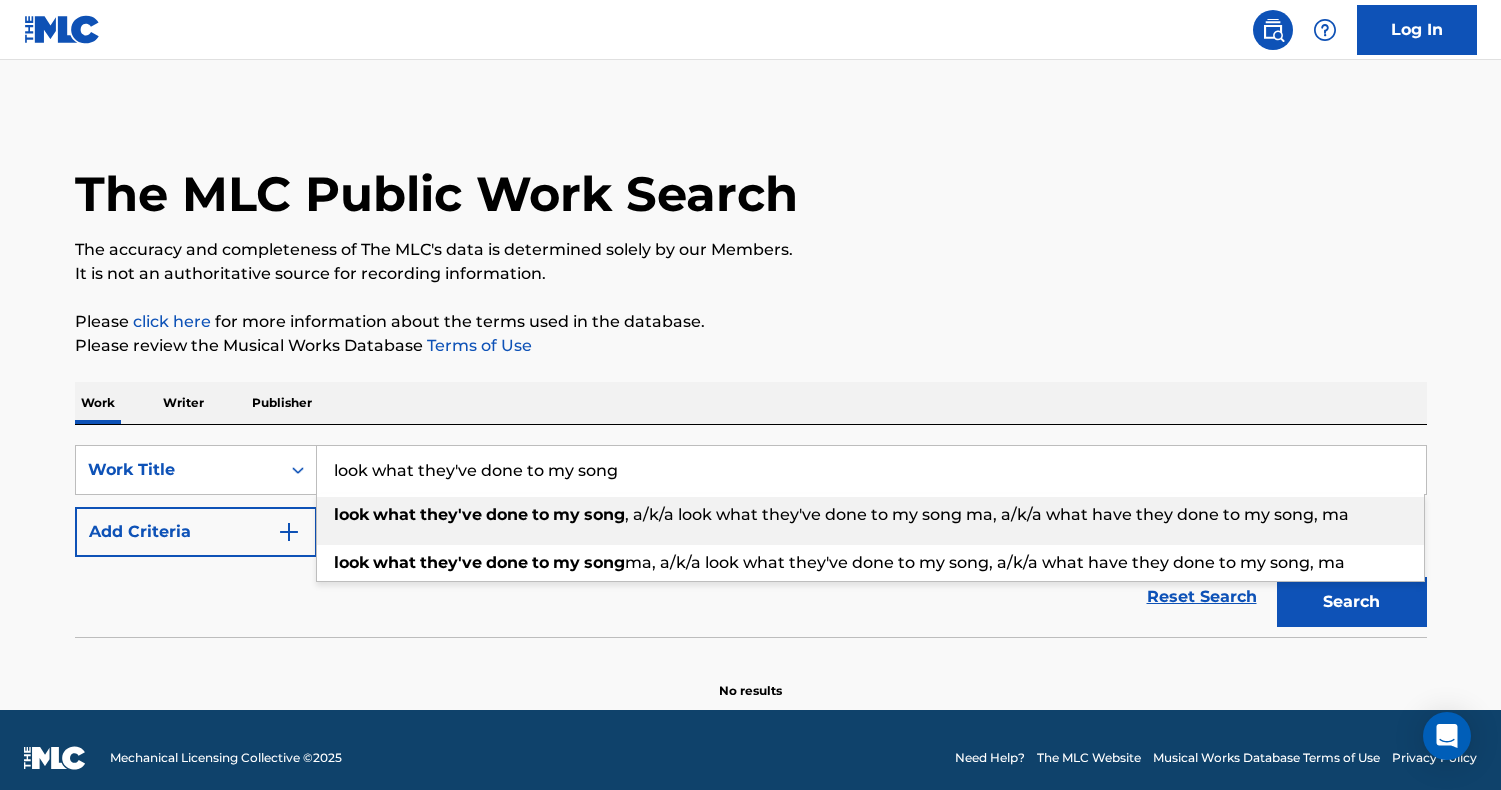 type on "look what they've done to my song, a/k/a look what they've done to my song ma,  a/k/a what have they done to my song, ma" 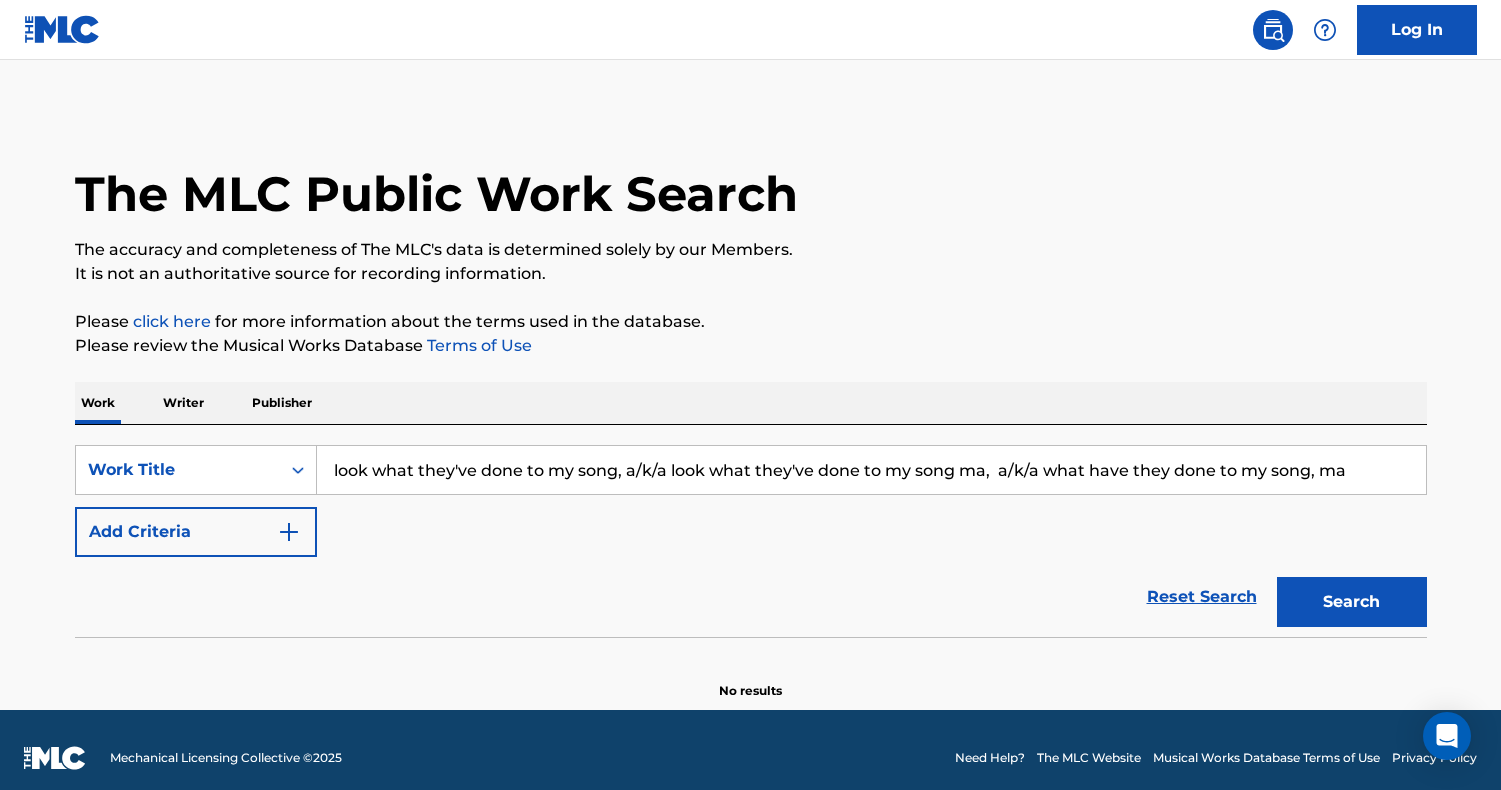 click on "Search" at bounding box center [1352, 602] 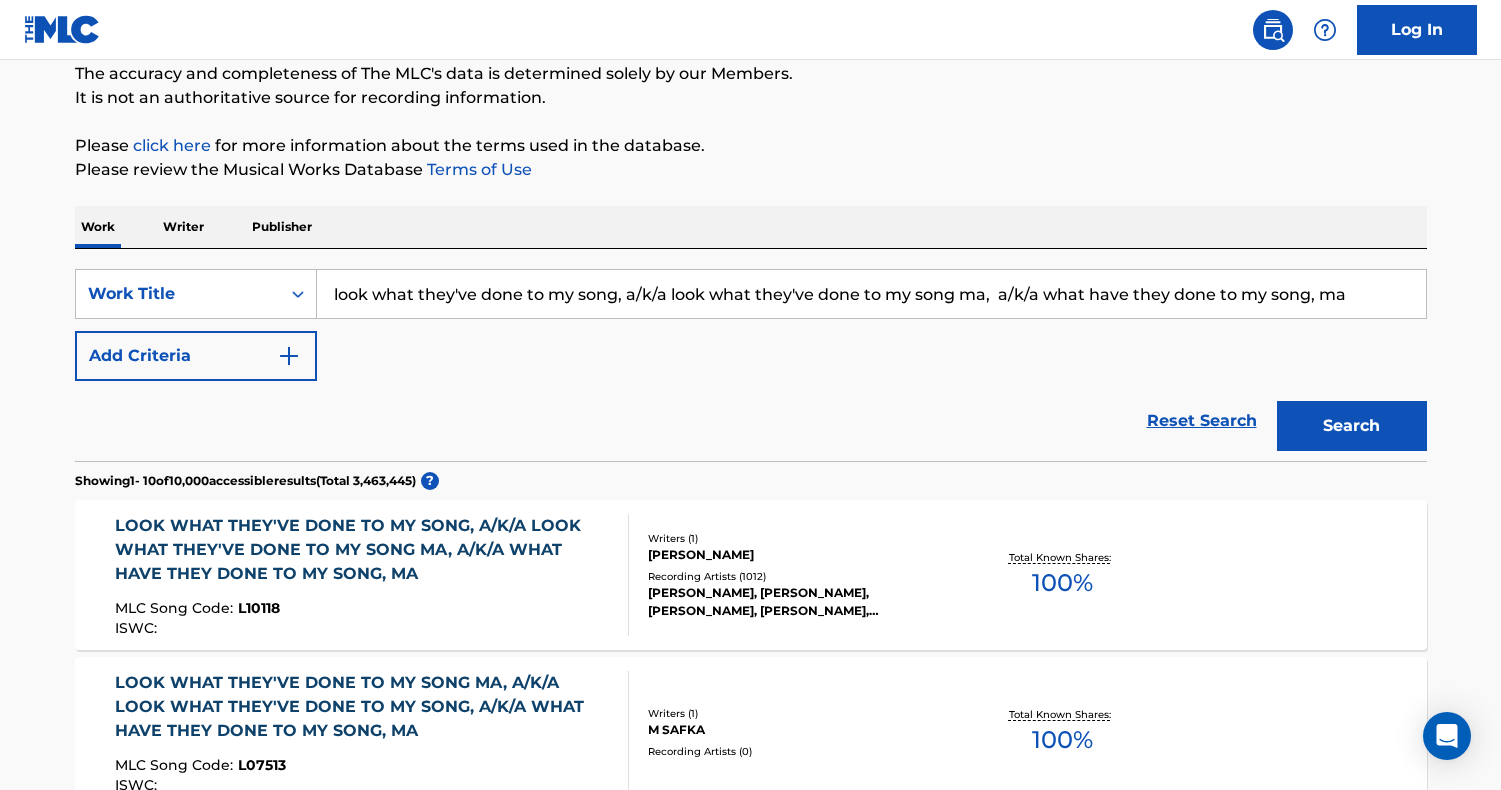 scroll, scrollTop: 226, scrollLeft: 0, axis: vertical 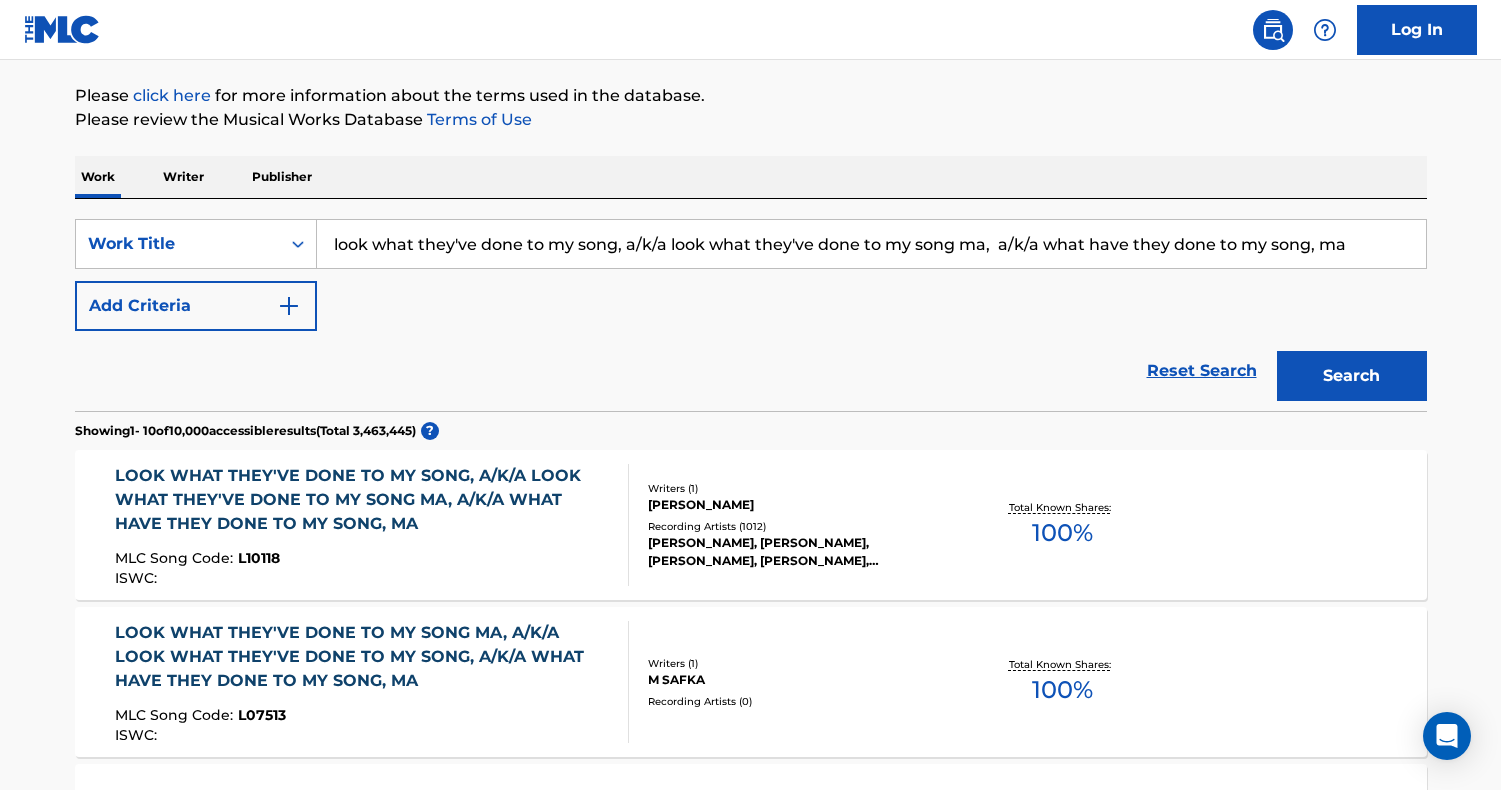 click on "LOOK WHAT THEY'VE DONE TO MY SONG, A/K/A LOOK WHAT THEY'VE DONE TO MY SONG MA,  A/K/A WHAT HAVE THEY DONE TO MY SONG, MA" at bounding box center [363, 500] 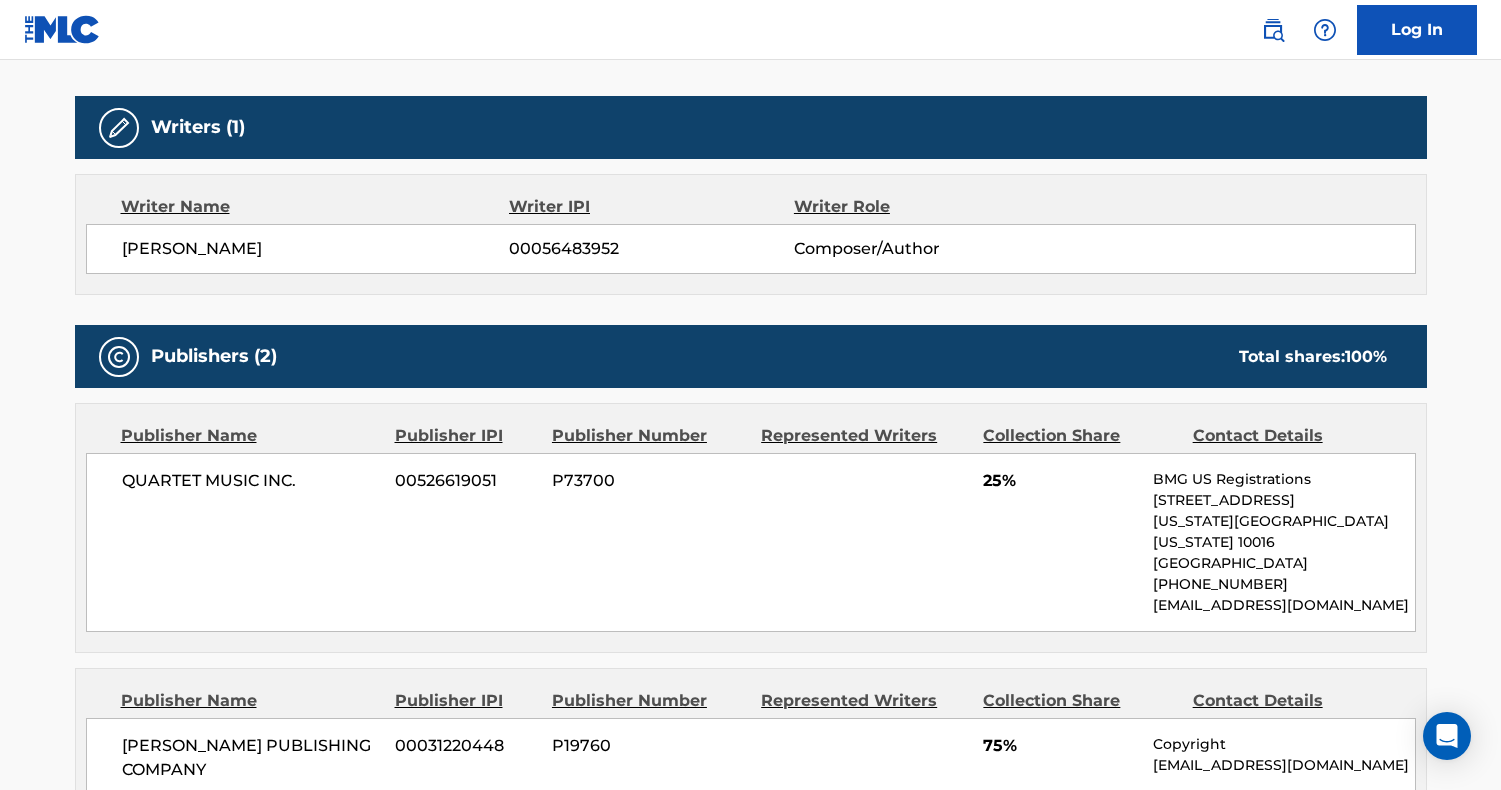scroll, scrollTop: 743, scrollLeft: 0, axis: vertical 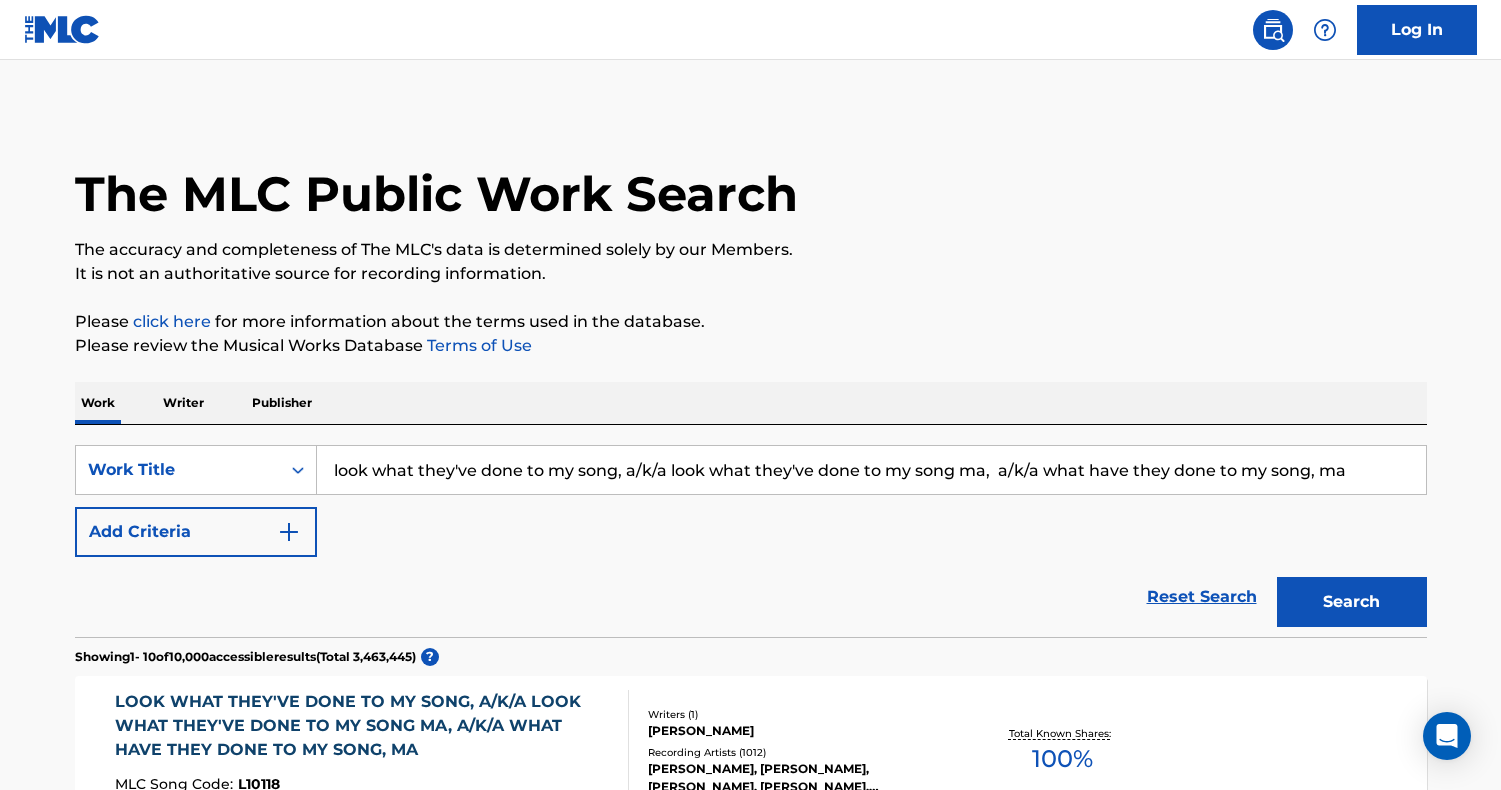 click on "look what they've done to my song, a/k/a look what they've done to my song ma,  a/k/a what have they done to my song, ma" at bounding box center [871, 470] 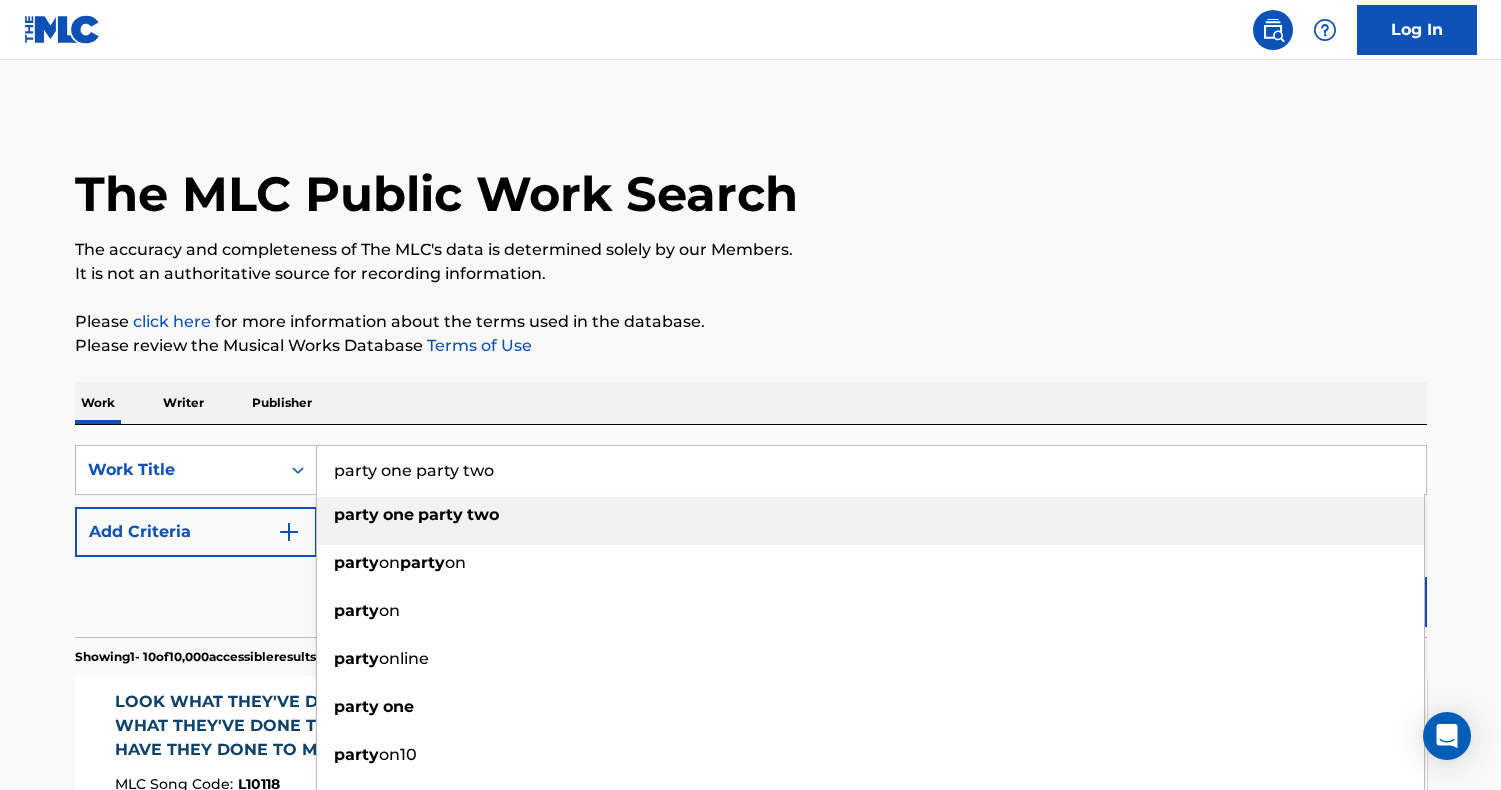 drag, startPoint x: 511, startPoint y: 471, endPoint x: 404, endPoint y: 468, distance: 107.042046 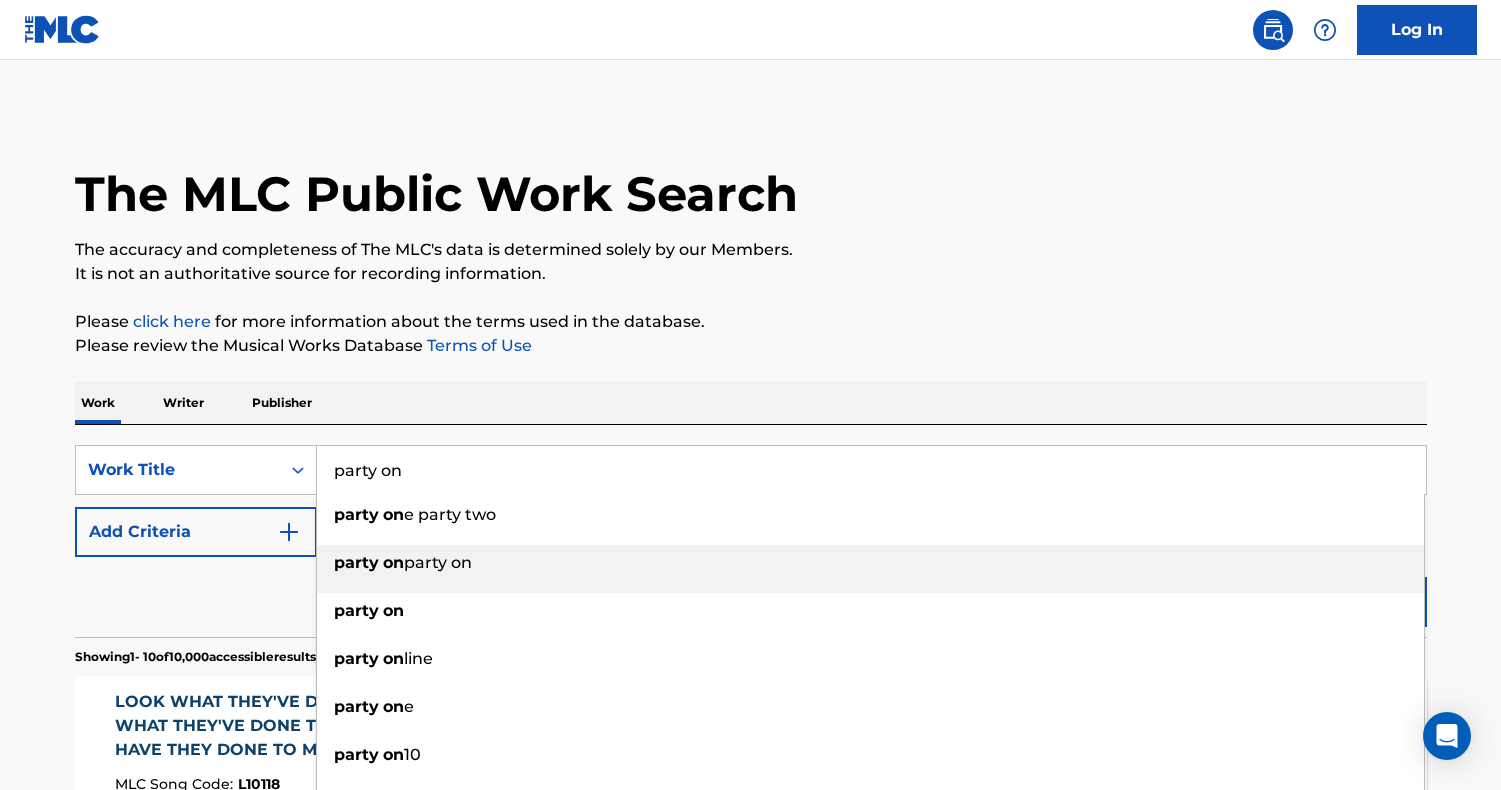 type on "party on" 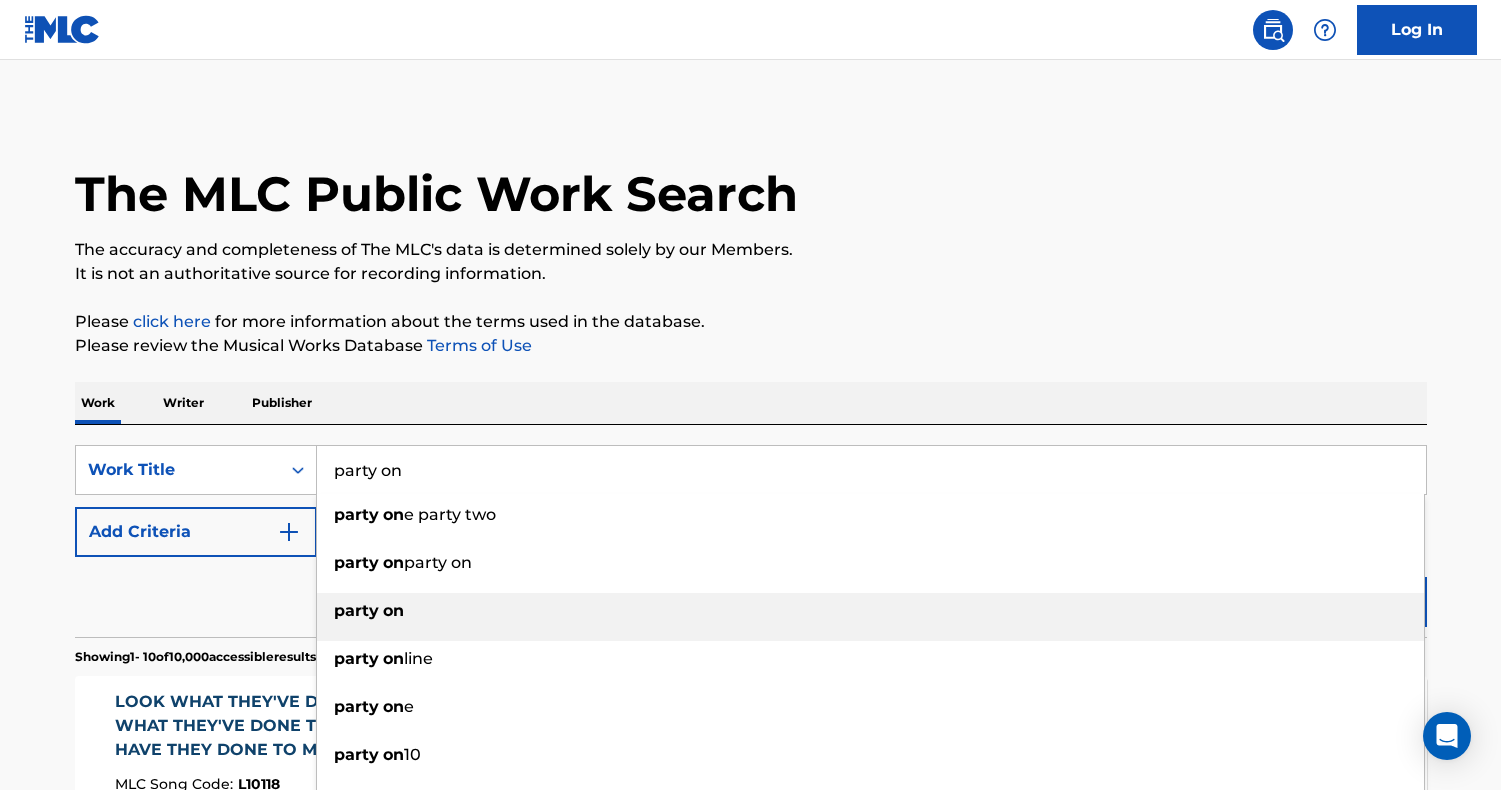 click on "party   on" at bounding box center [870, 611] 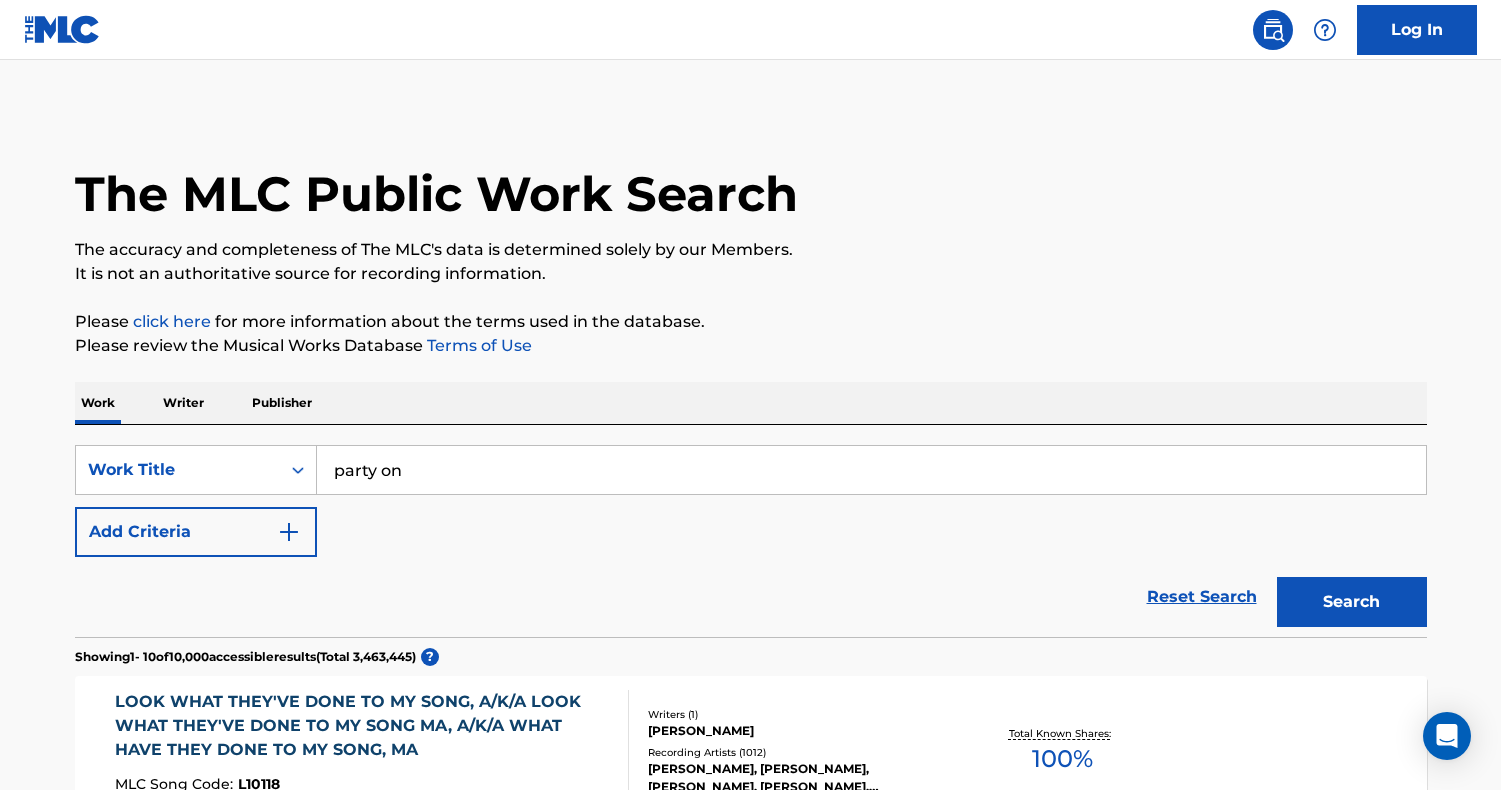 click on "Search" at bounding box center [1352, 602] 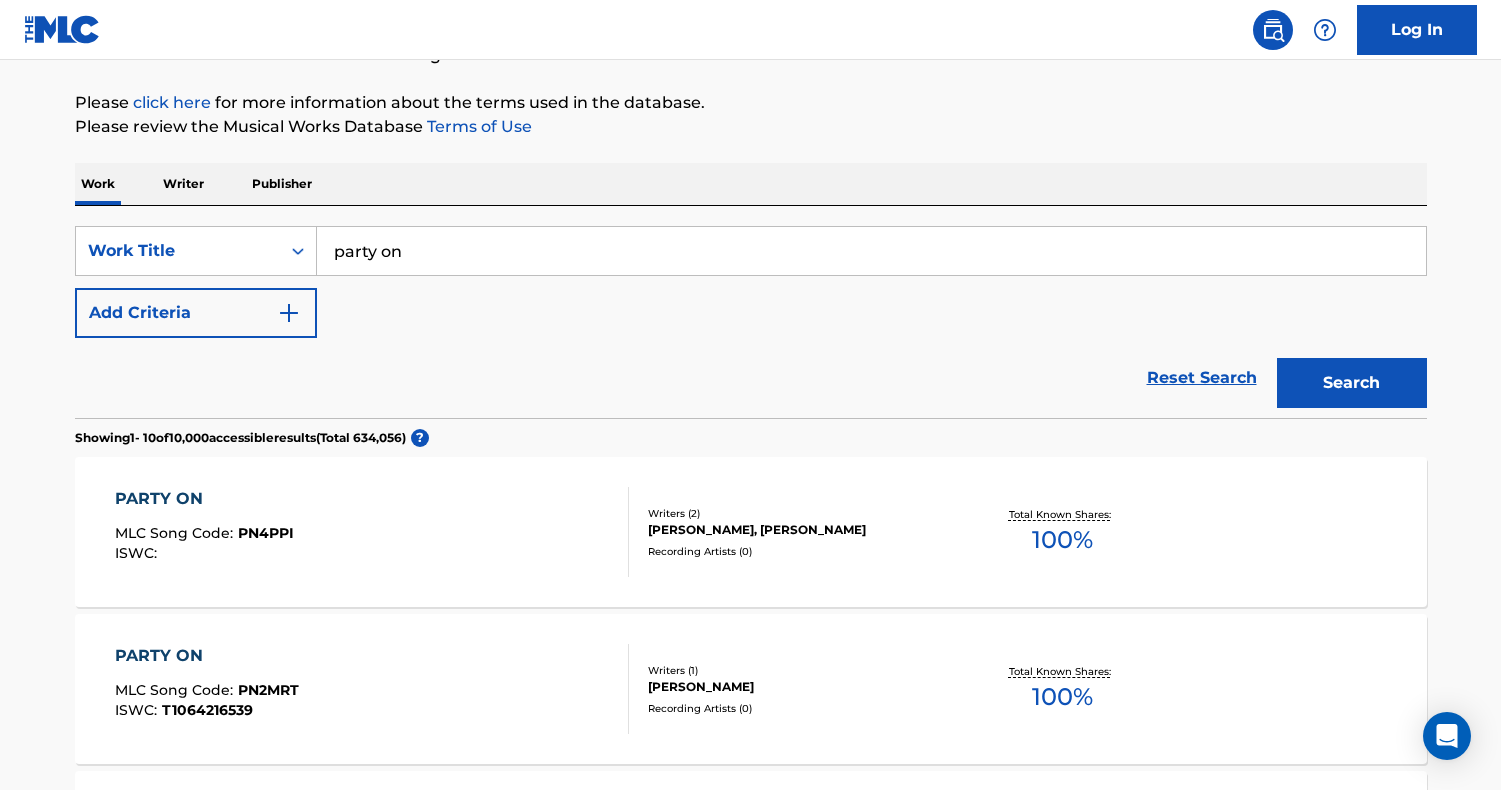 scroll, scrollTop: 222, scrollLeft: 0, axis: vertical 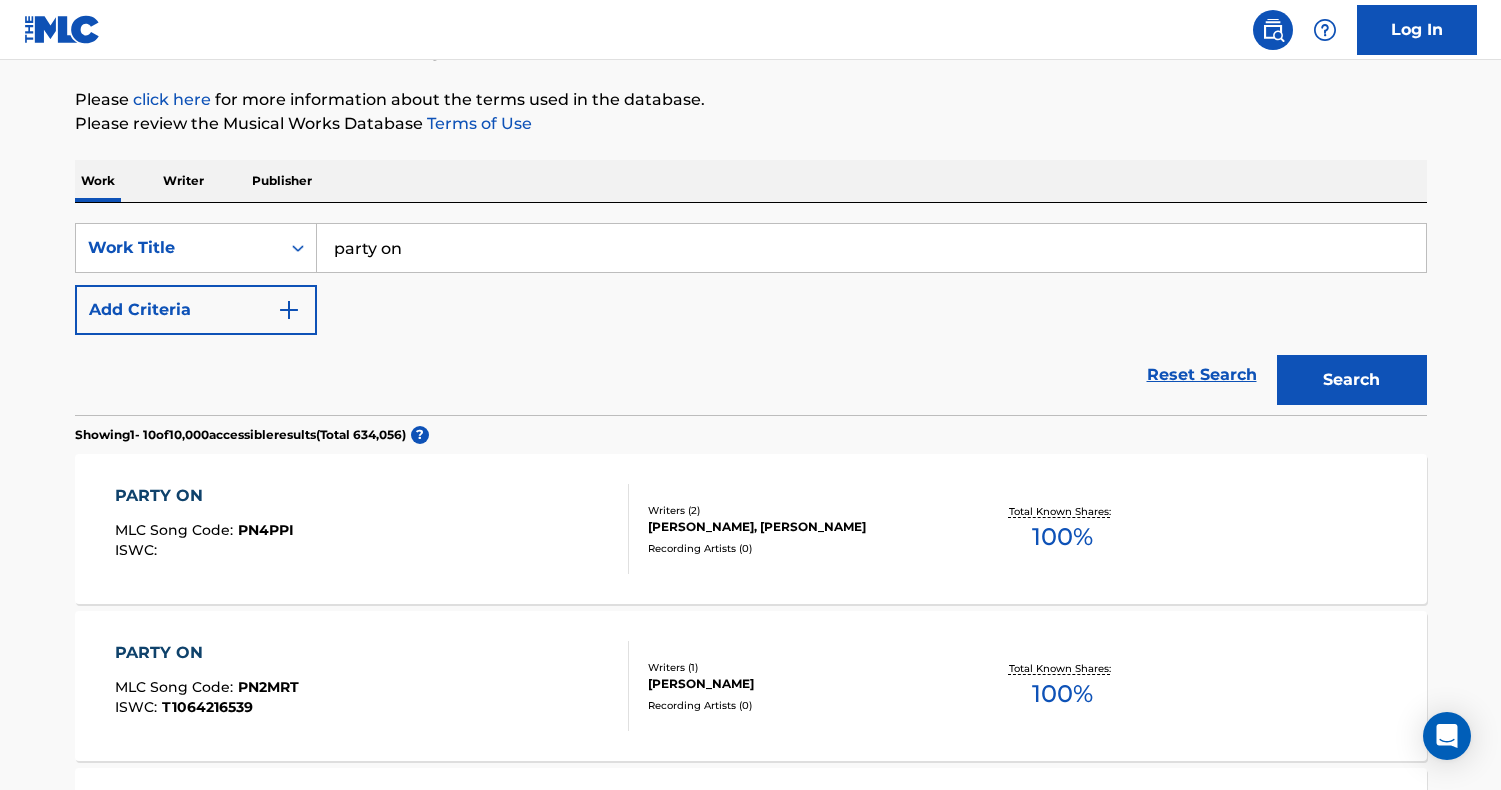 click on "Add Criteria" at bounding box center (196, 310) 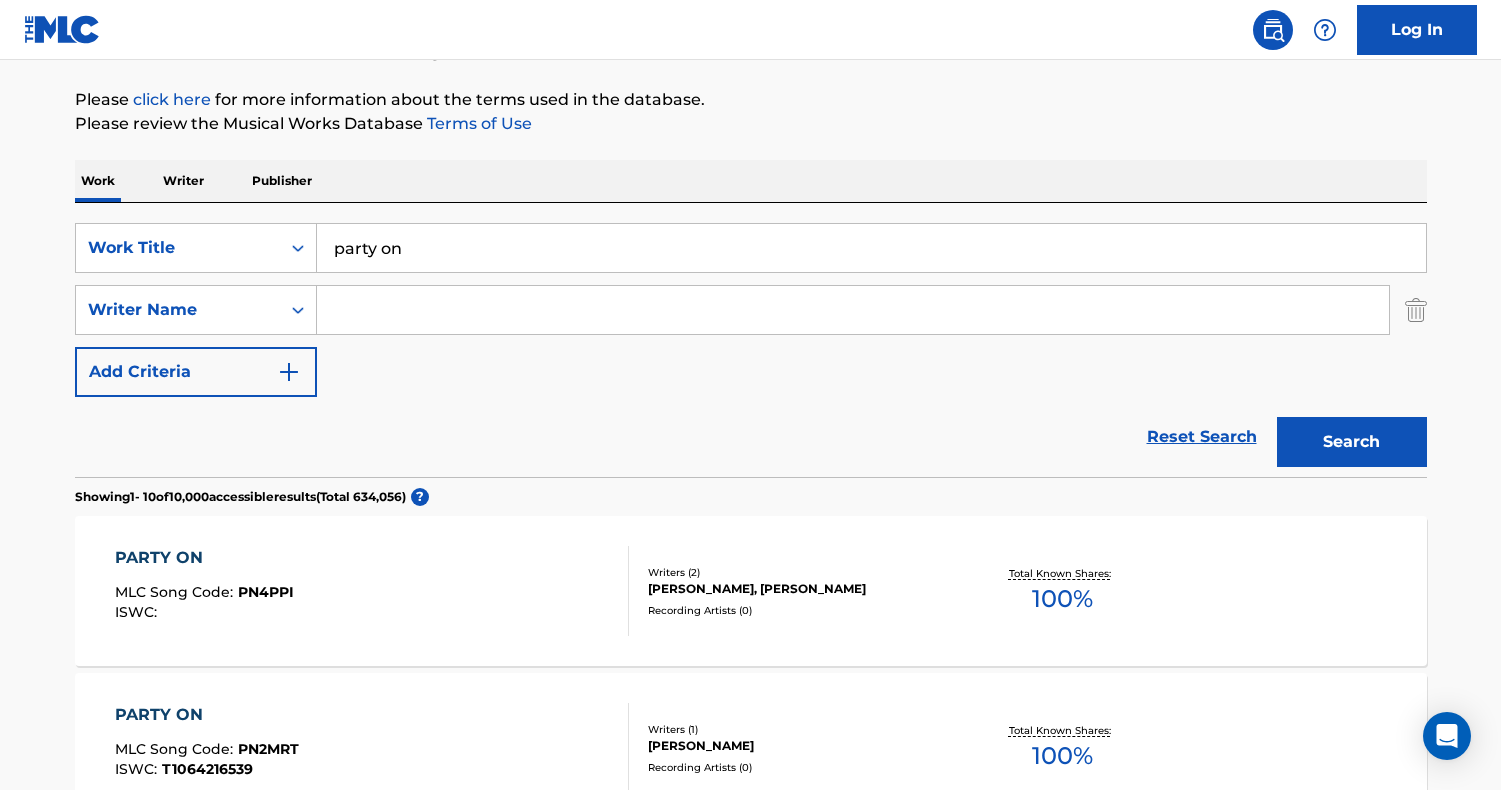 click at bounding box center [853, 310] 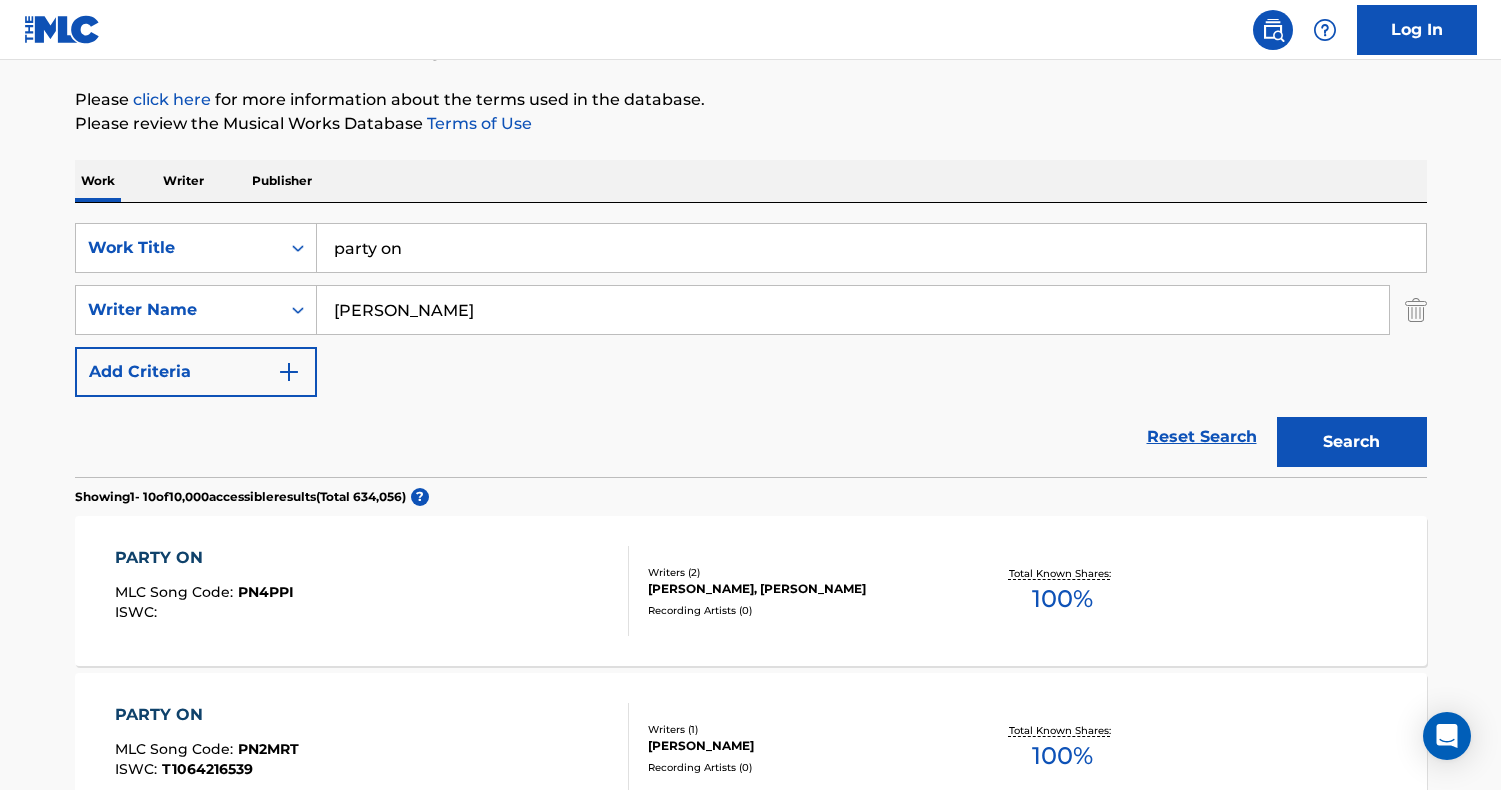 click on "Search" at bounding box center [1352, 442] 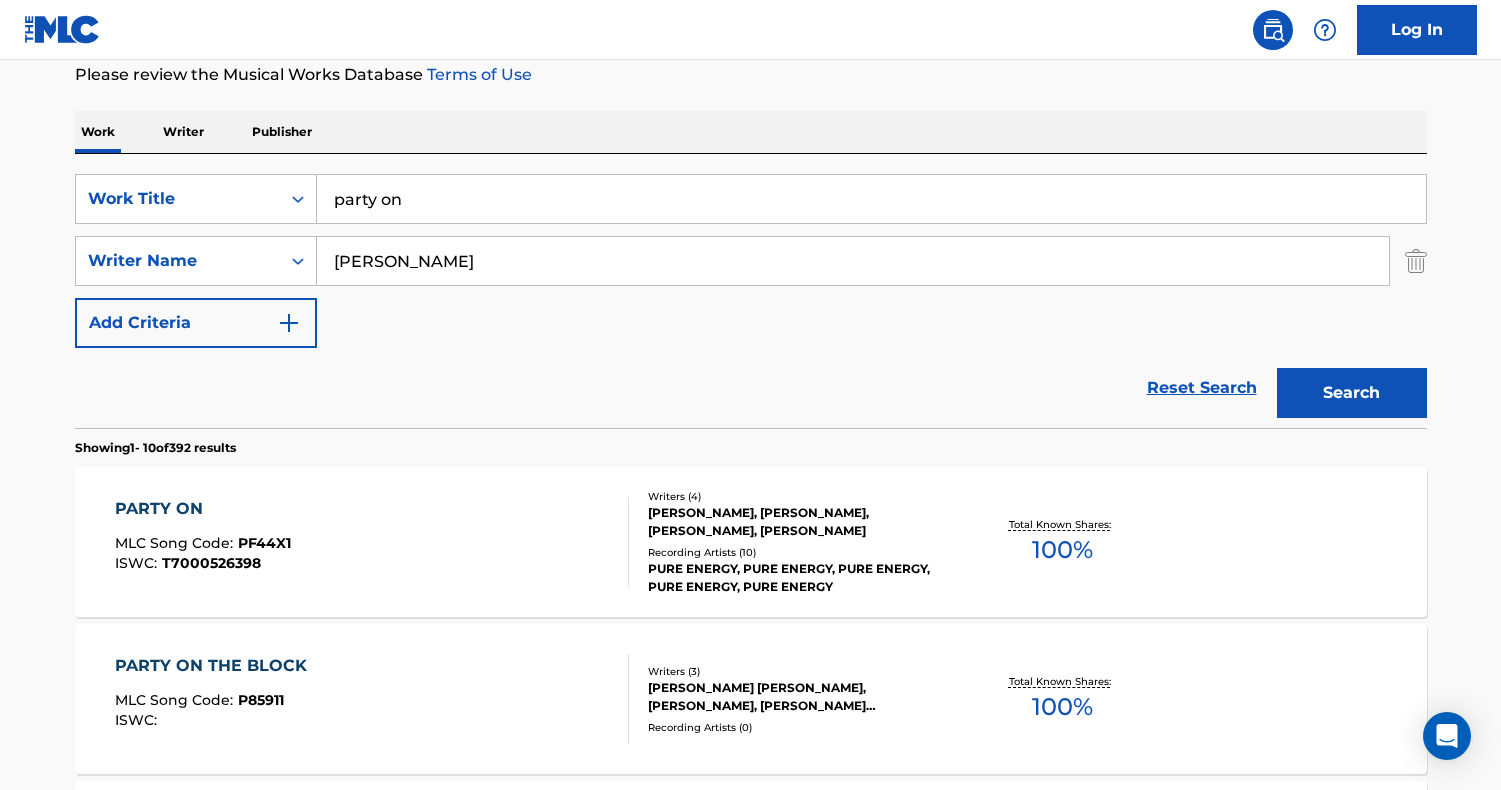 scroll, scrollTop: 334, scrollLeft: 0, axis: vertical 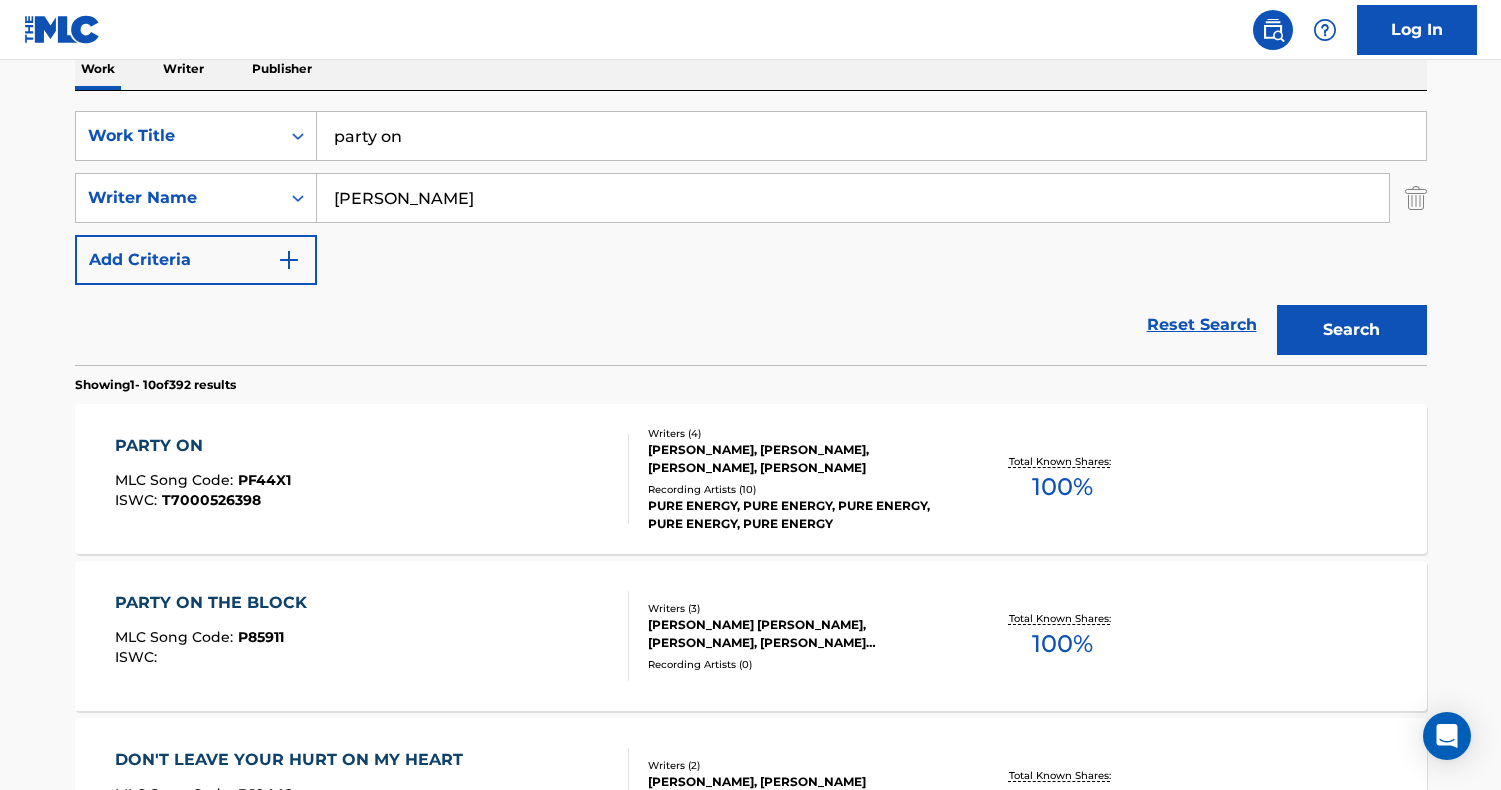 type on "[PERSON_NAME]" 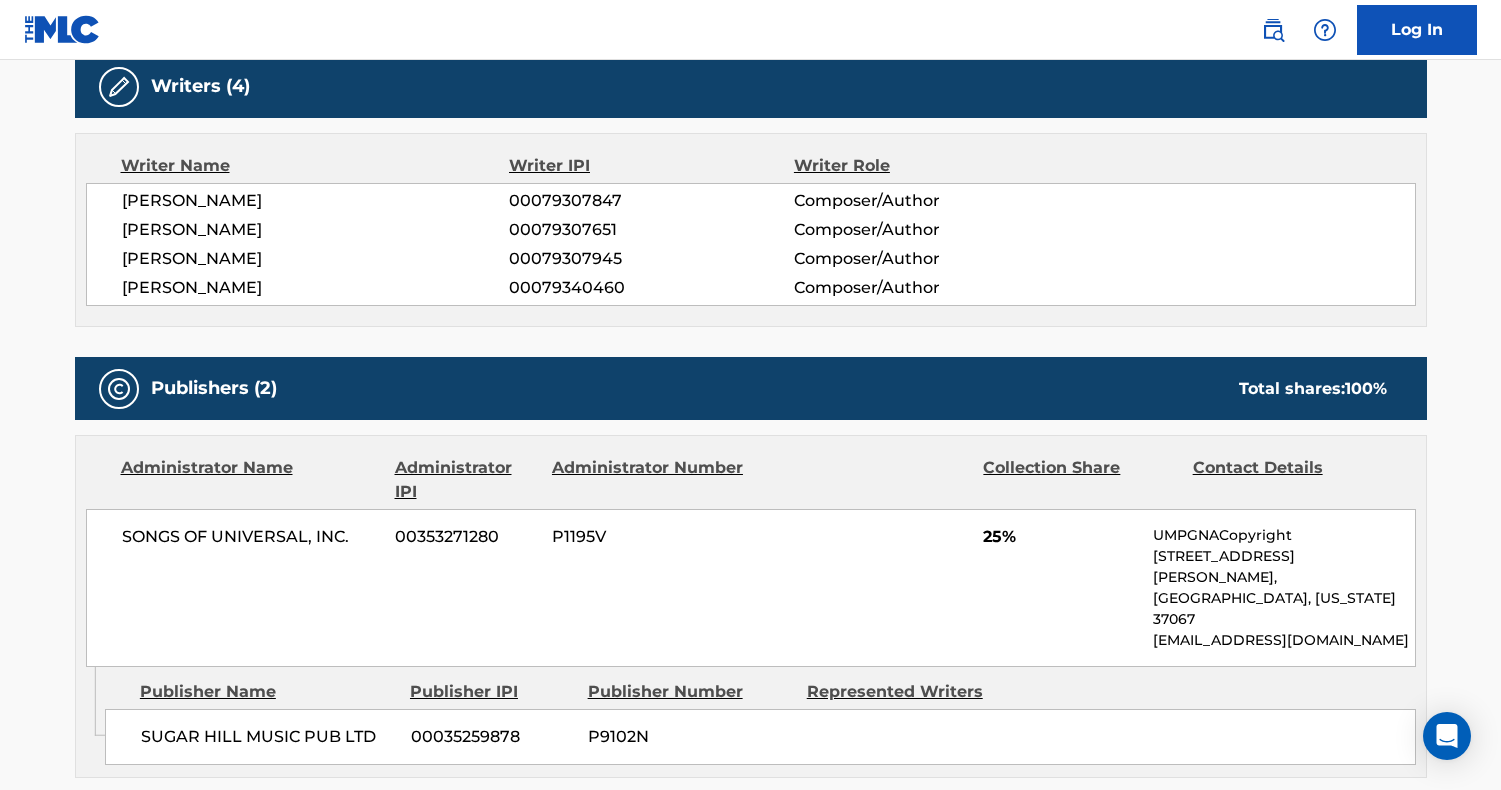 scroll, scrollTop: 584, scrollLeft: 0, axis: vertical 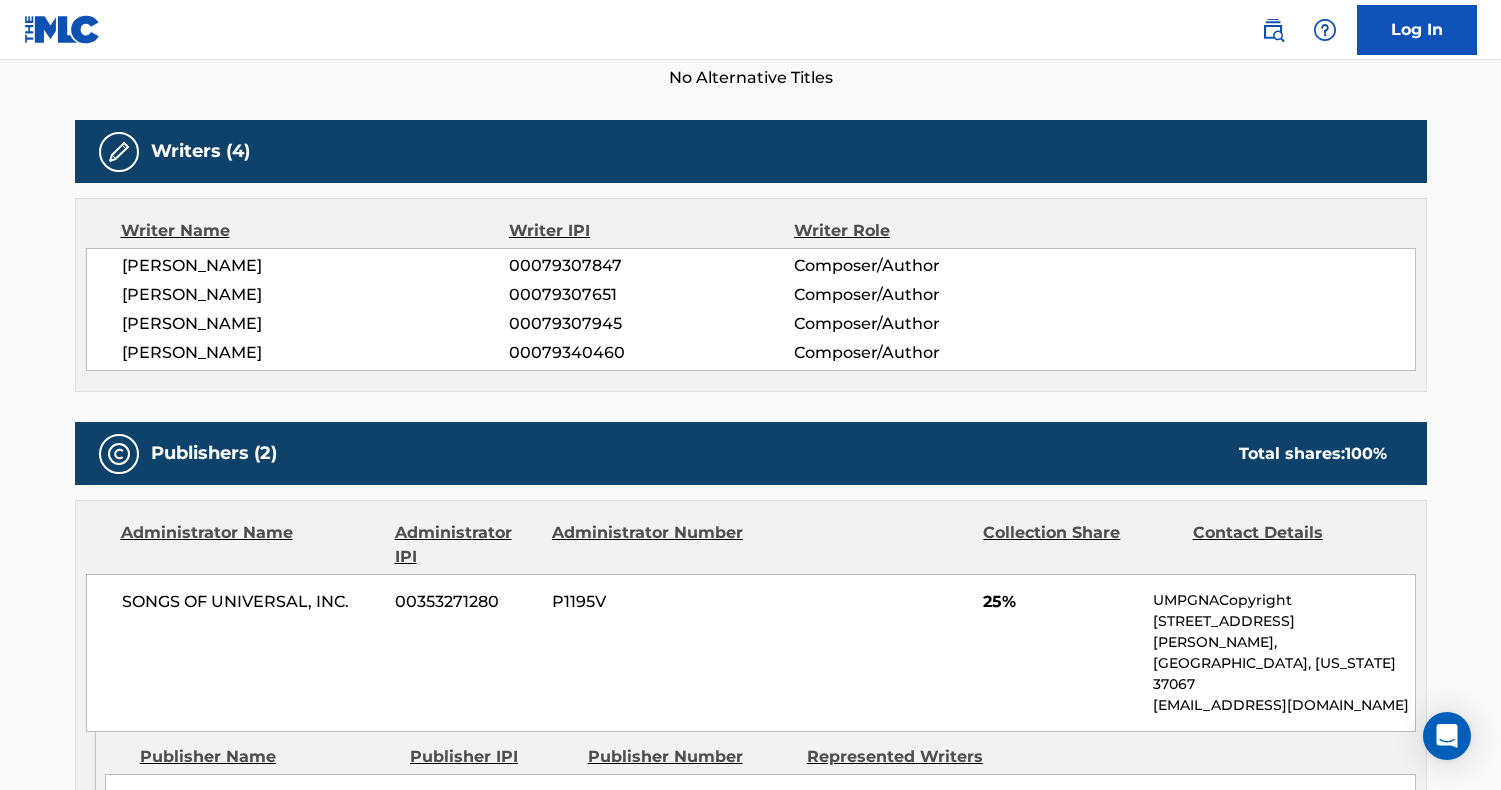 click at bounding box center (1273, 30) 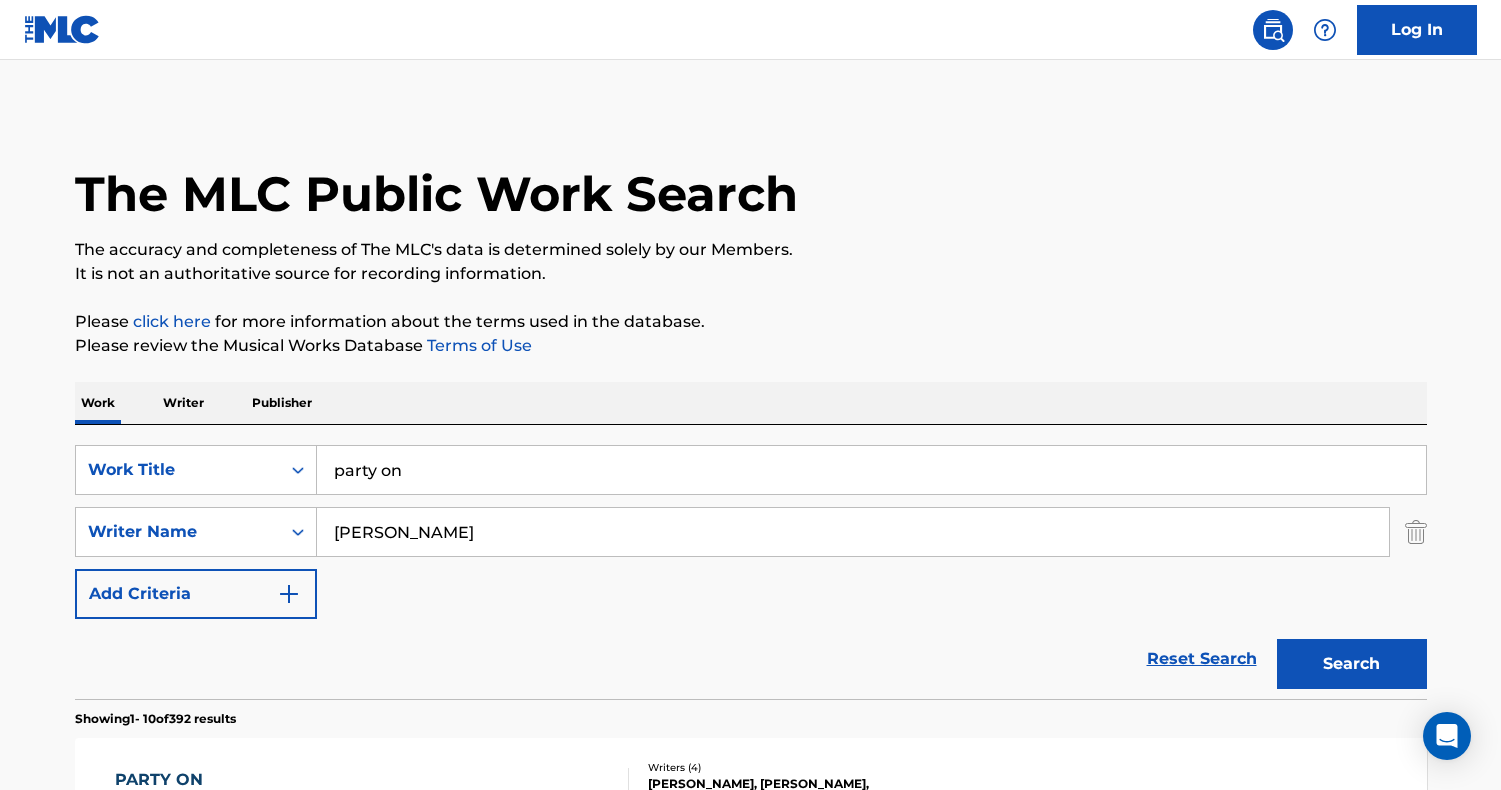 click on "party on" at bounding box center [871, 470] 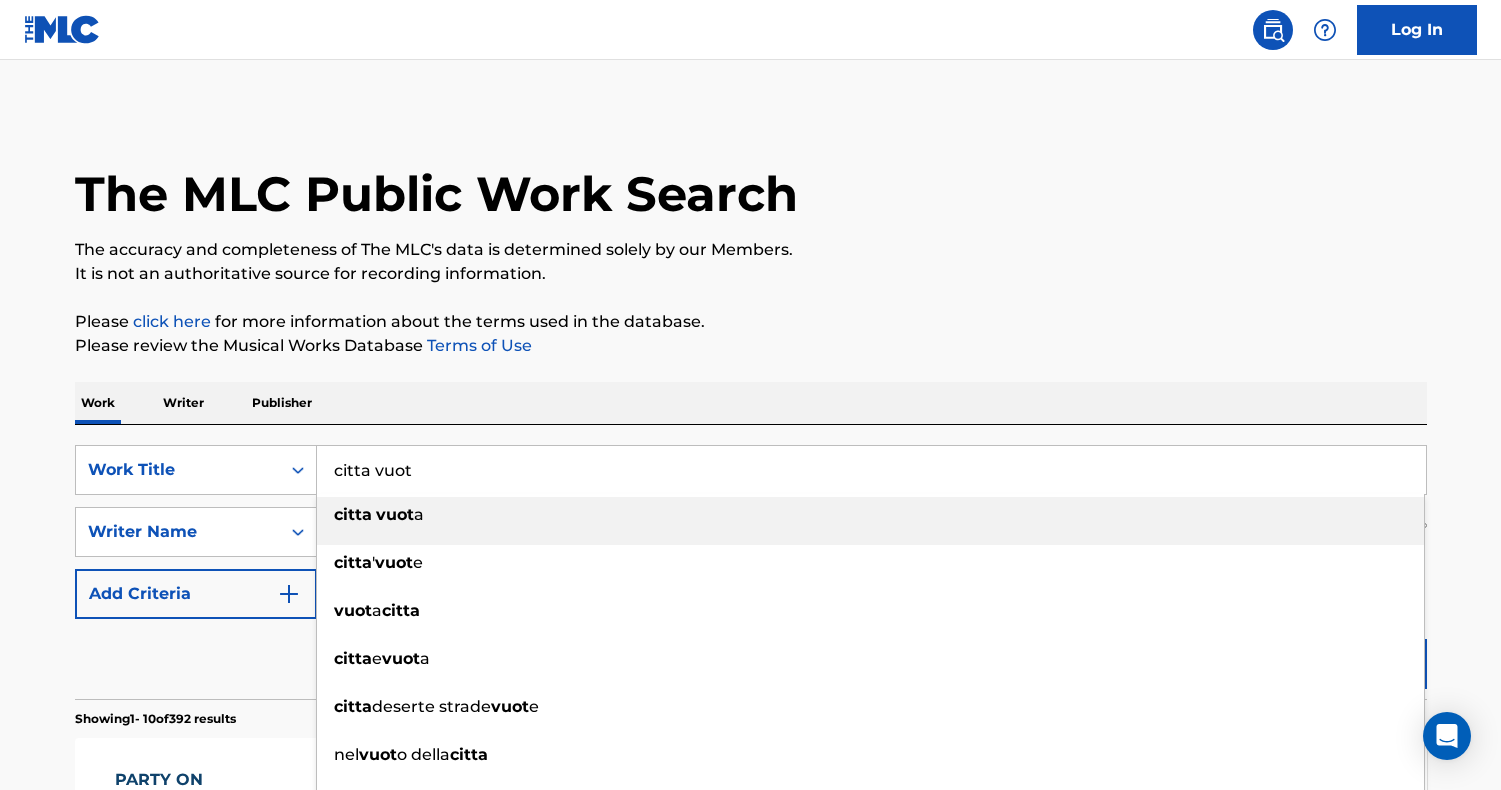 click on "a" at bounding box center (419, 514) 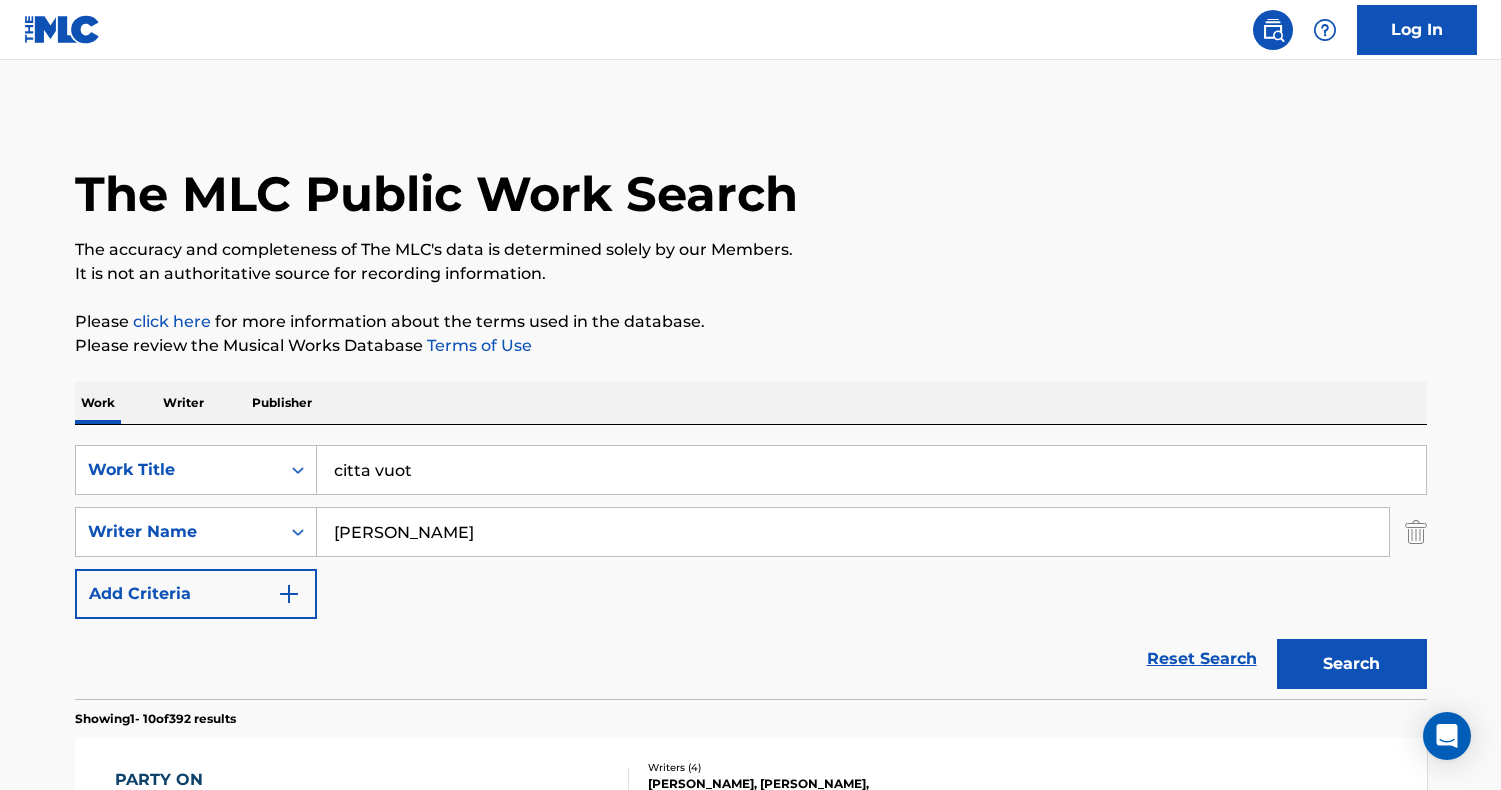 type on "citta vuota" 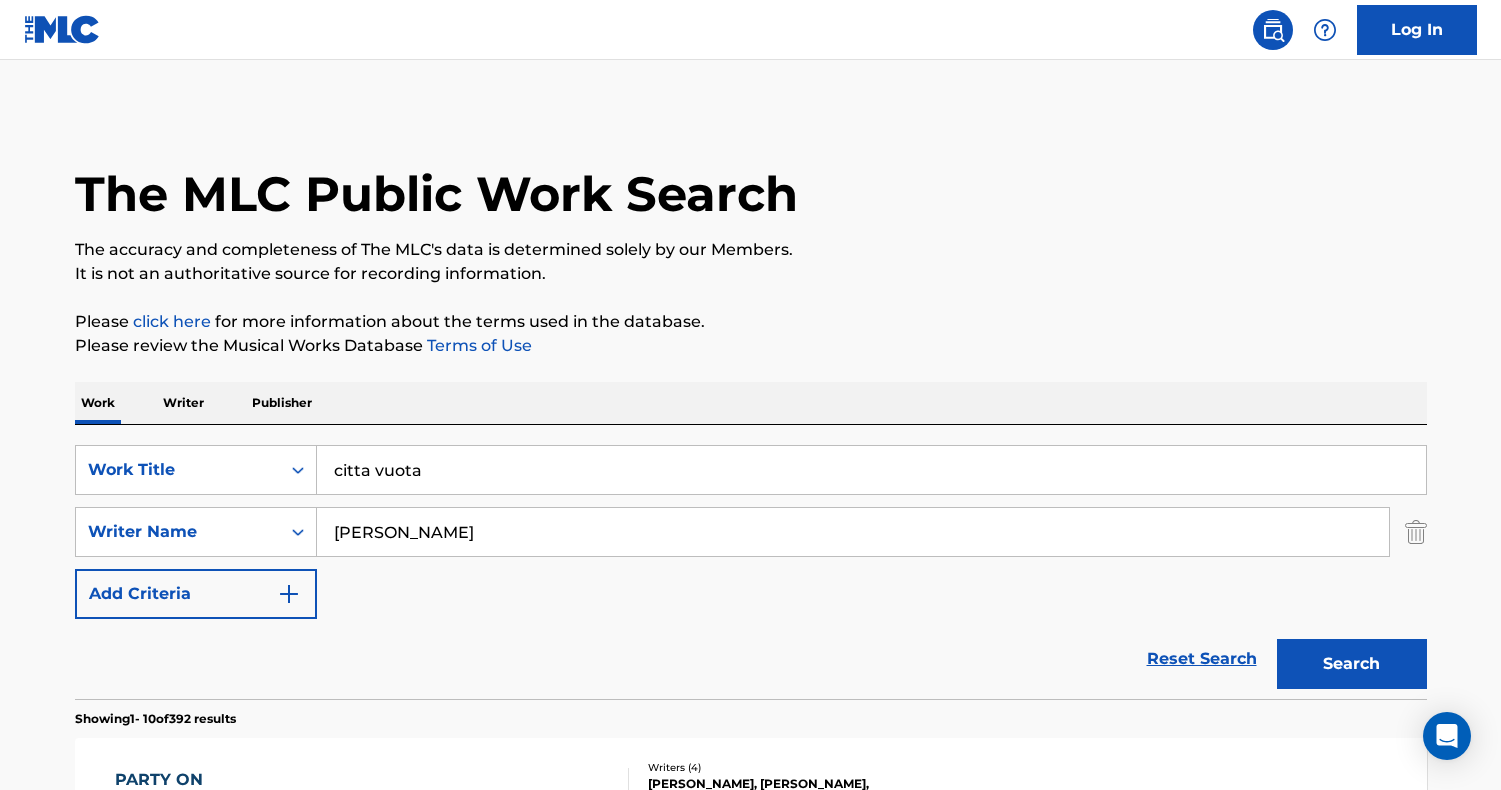 click on "[PERSON_NAME]" at bounding box center (853, 532) 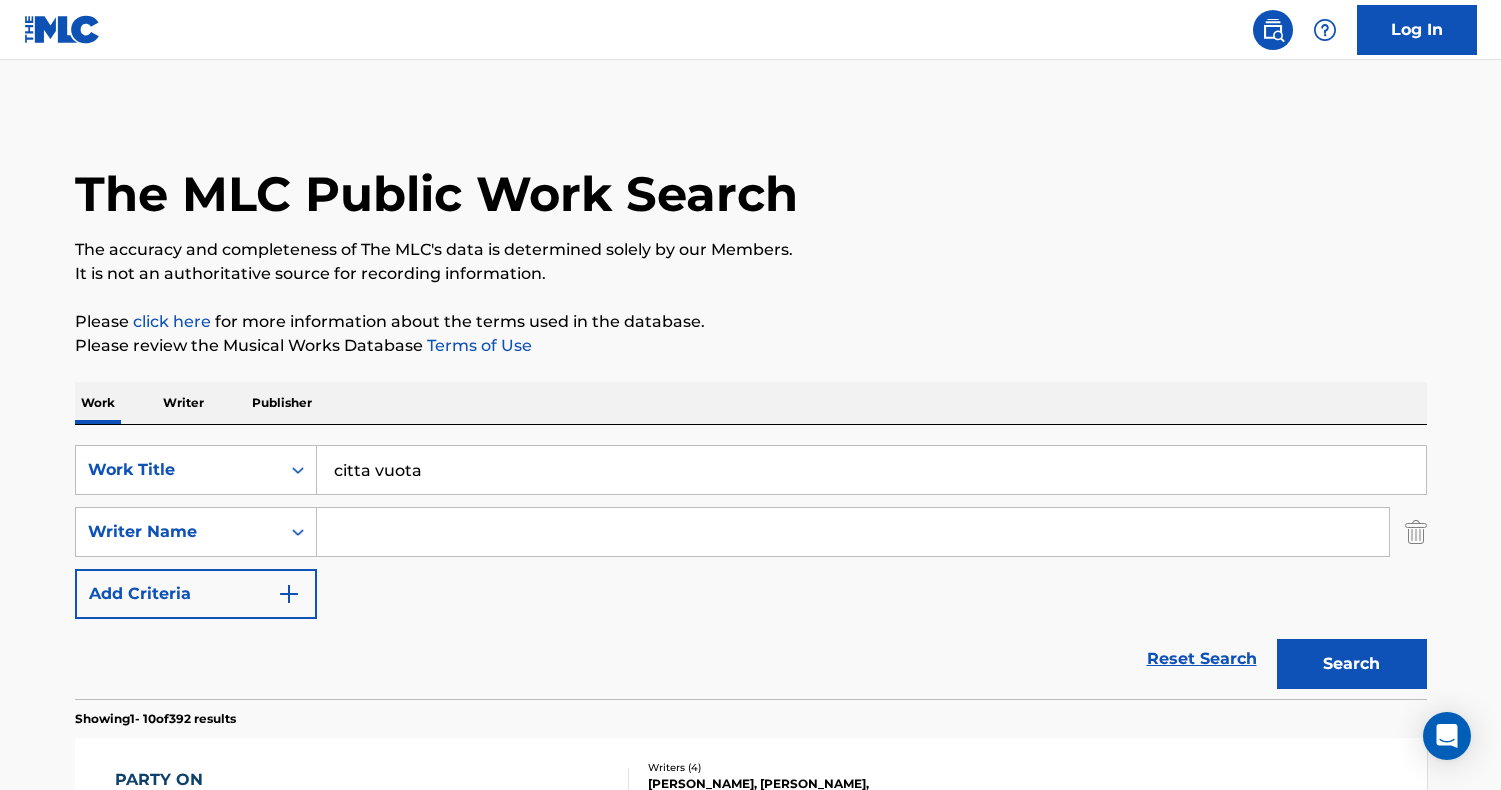 type 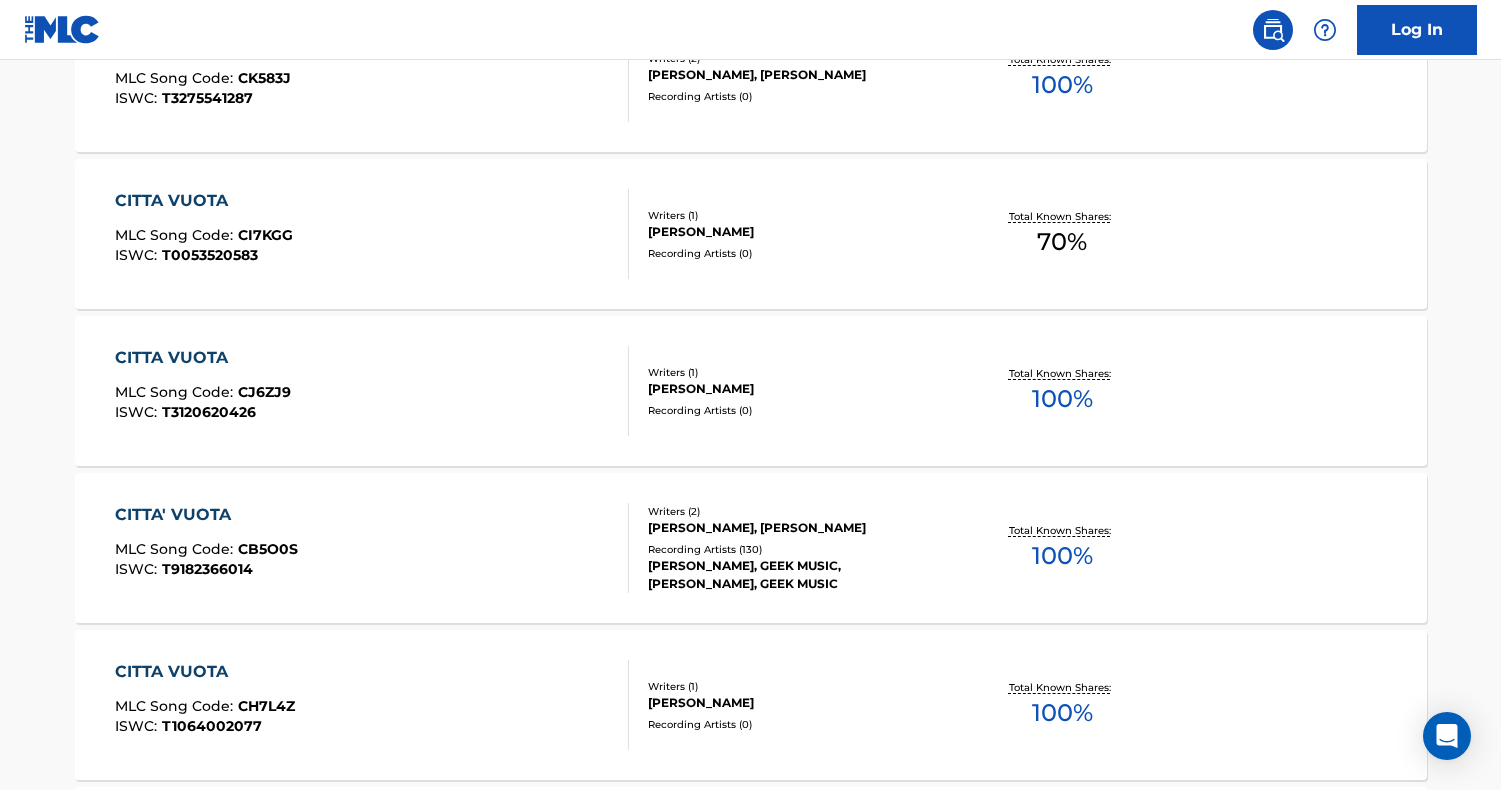 scroll, scrollTop: 895, scrollLeft: 0, axis: vertical 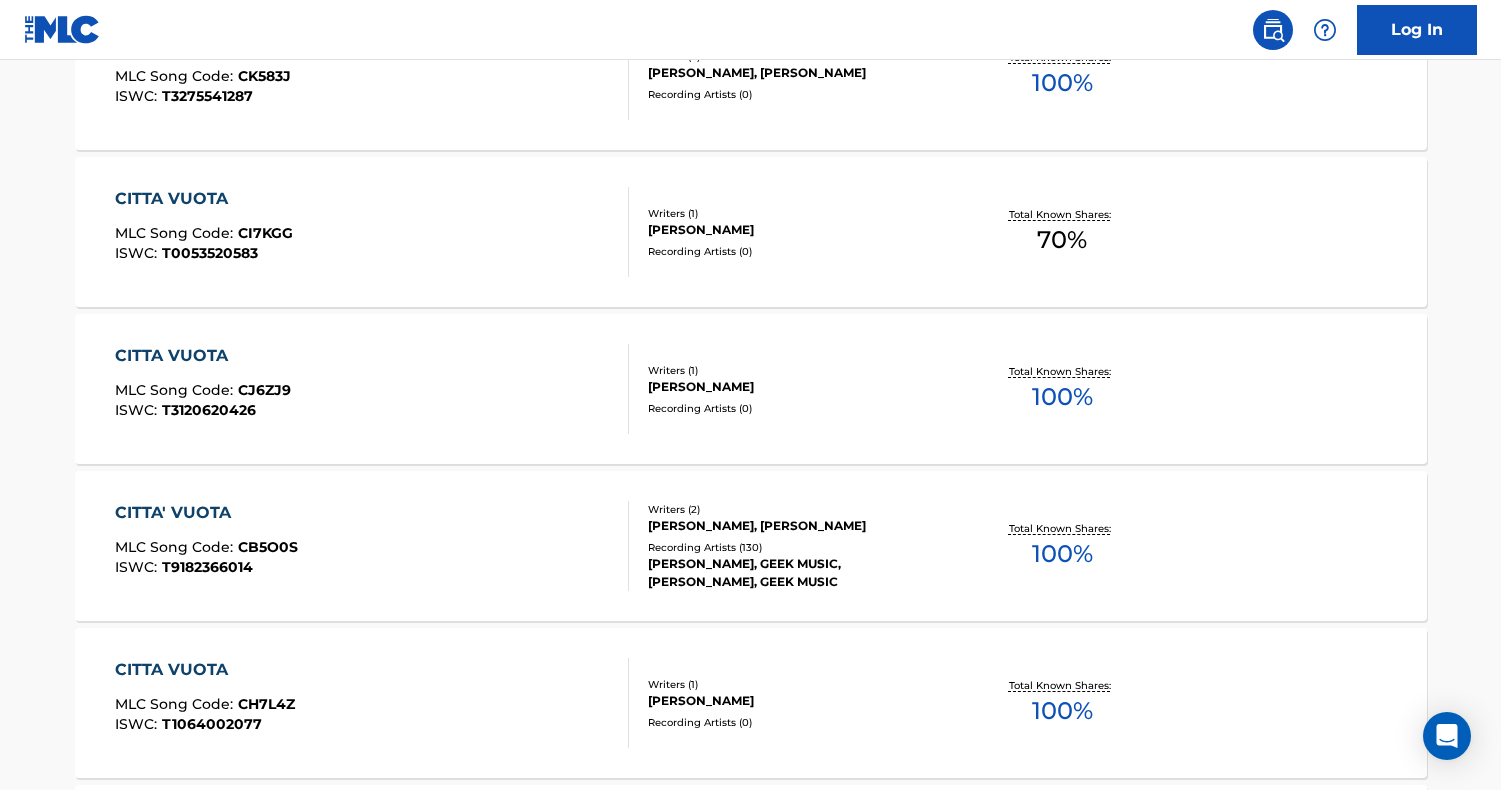 click on "CITTA' VUOTA MLC Song Code : CB5O0S ISWC : T9182366014" at bounding box center [372, 546] 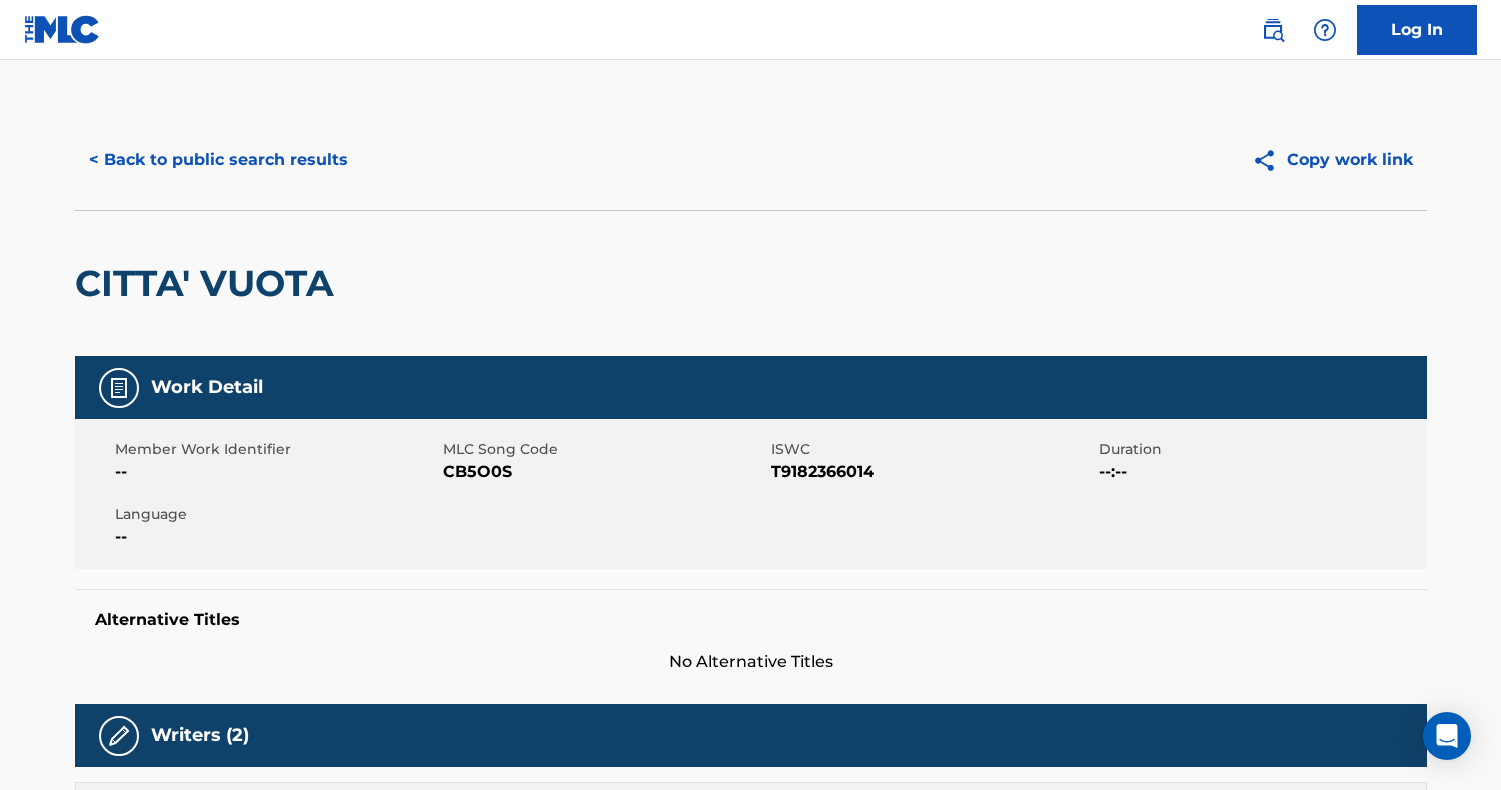 scroll, scrollTop: -2, scrollLeft: 0, axis: vertical 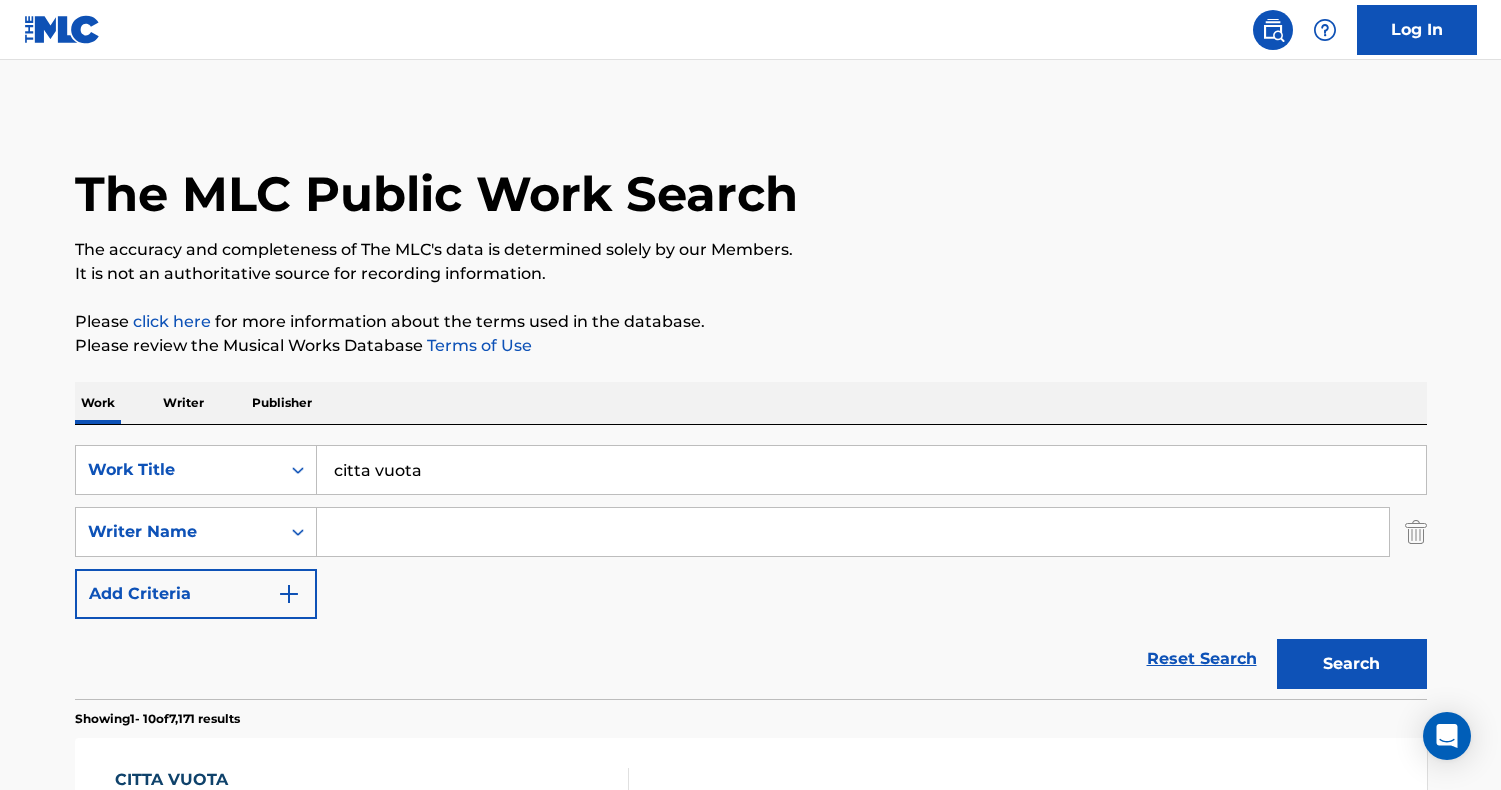 click on "citta vuota" at bounding box center [871, 470] 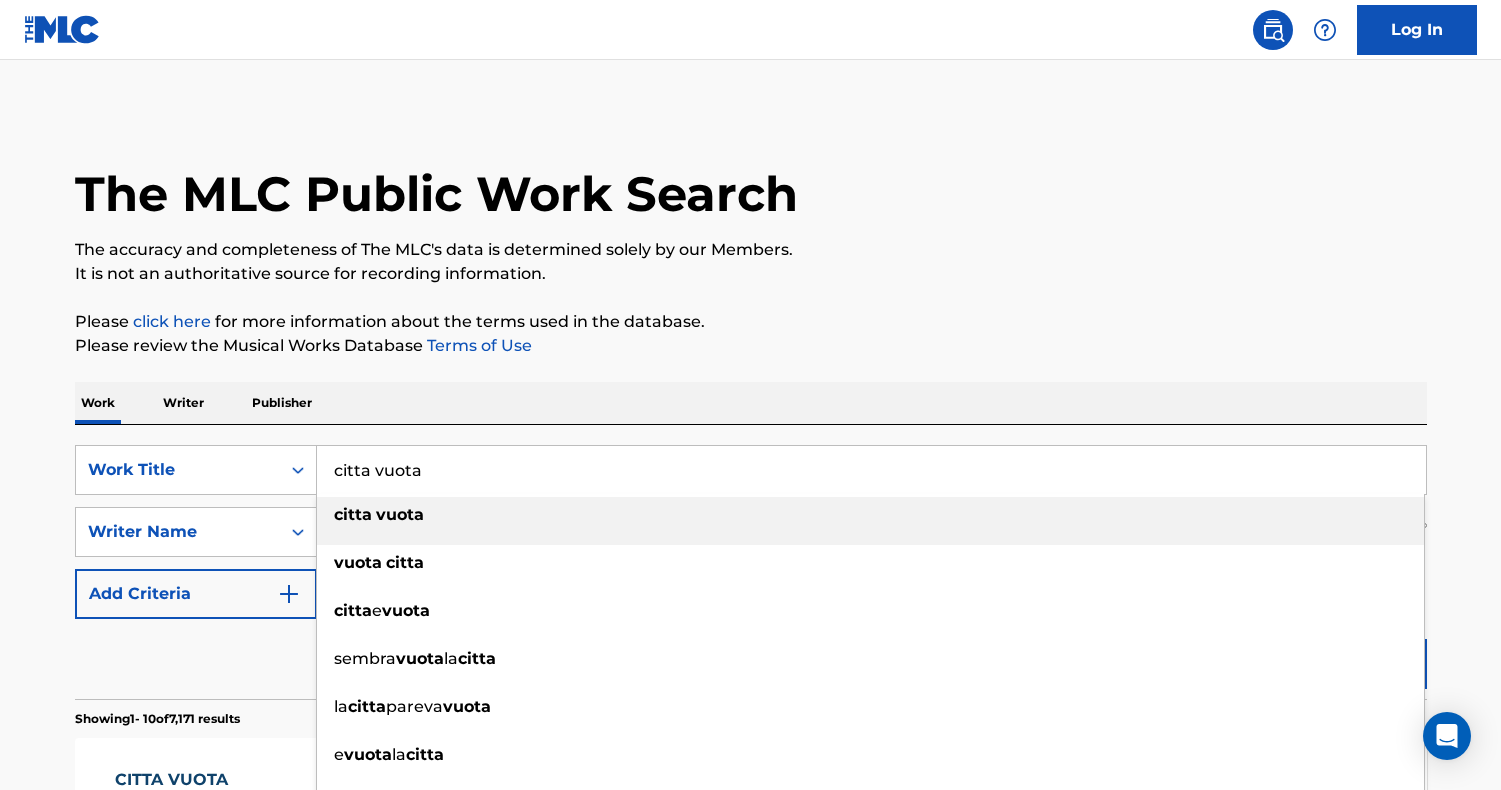 click on "citta vuota" at bounding box center (871, 470) 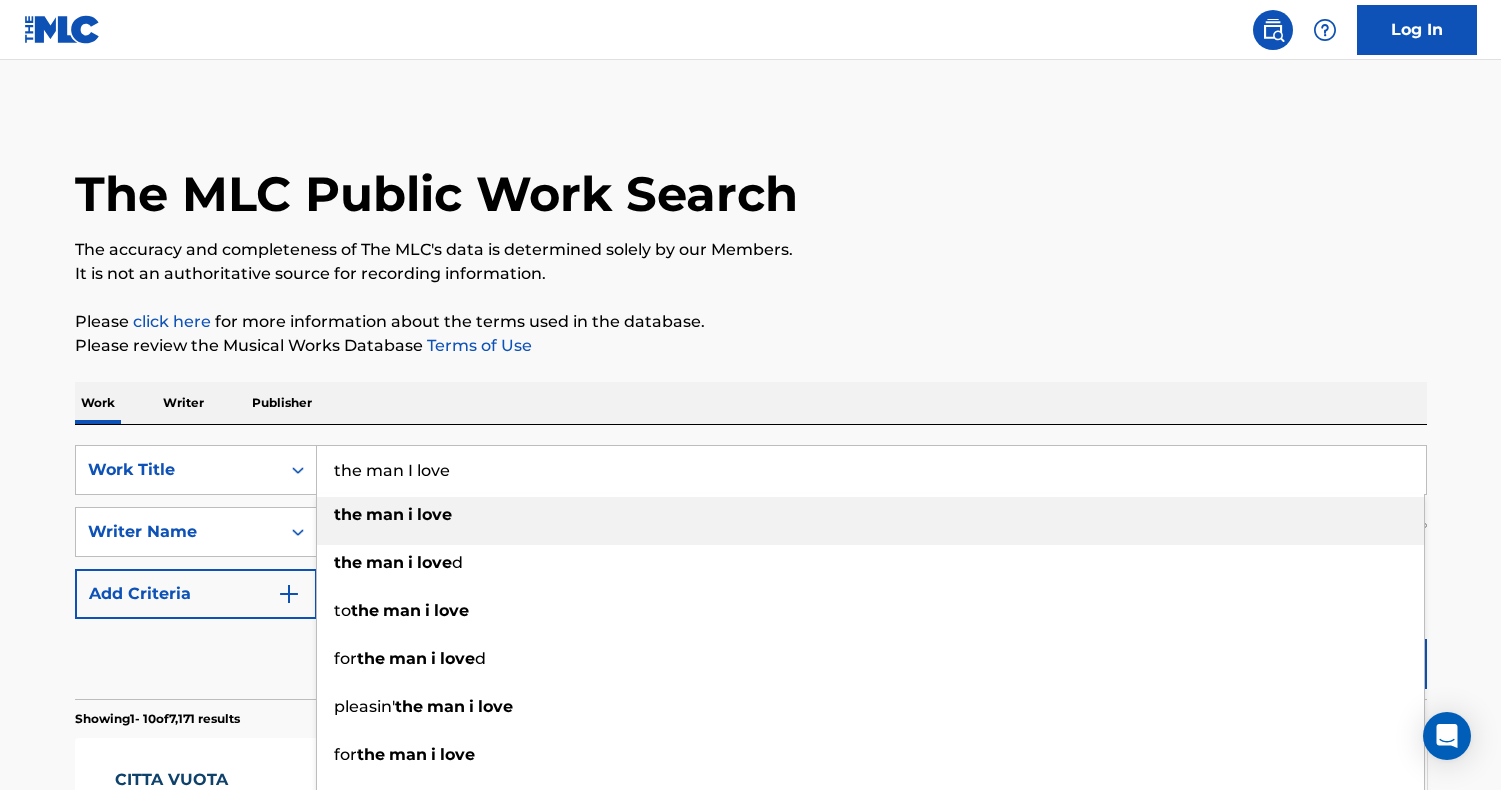 type on "the man i love" 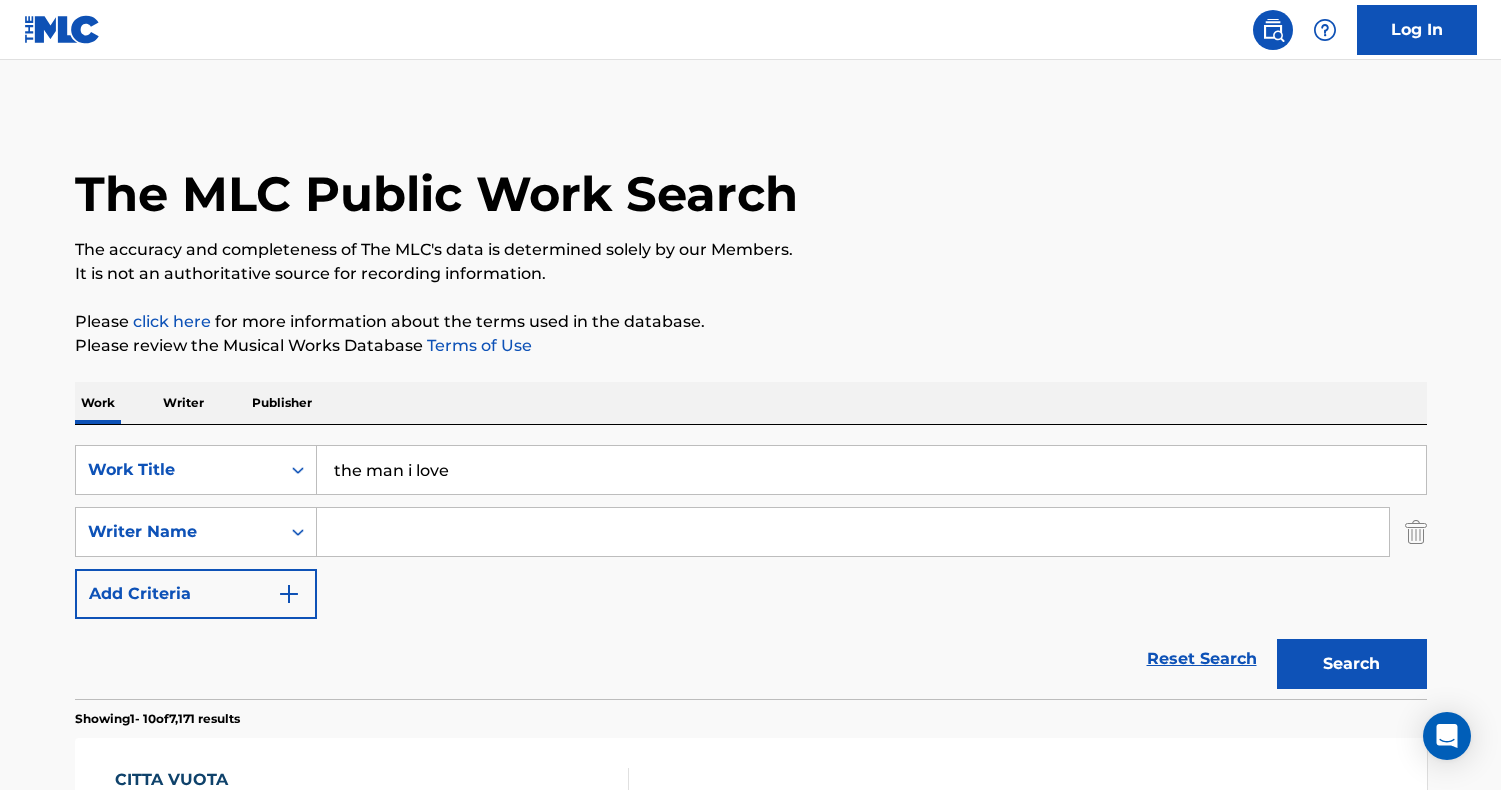 click on "Search" at bounding box center (1352, 664) 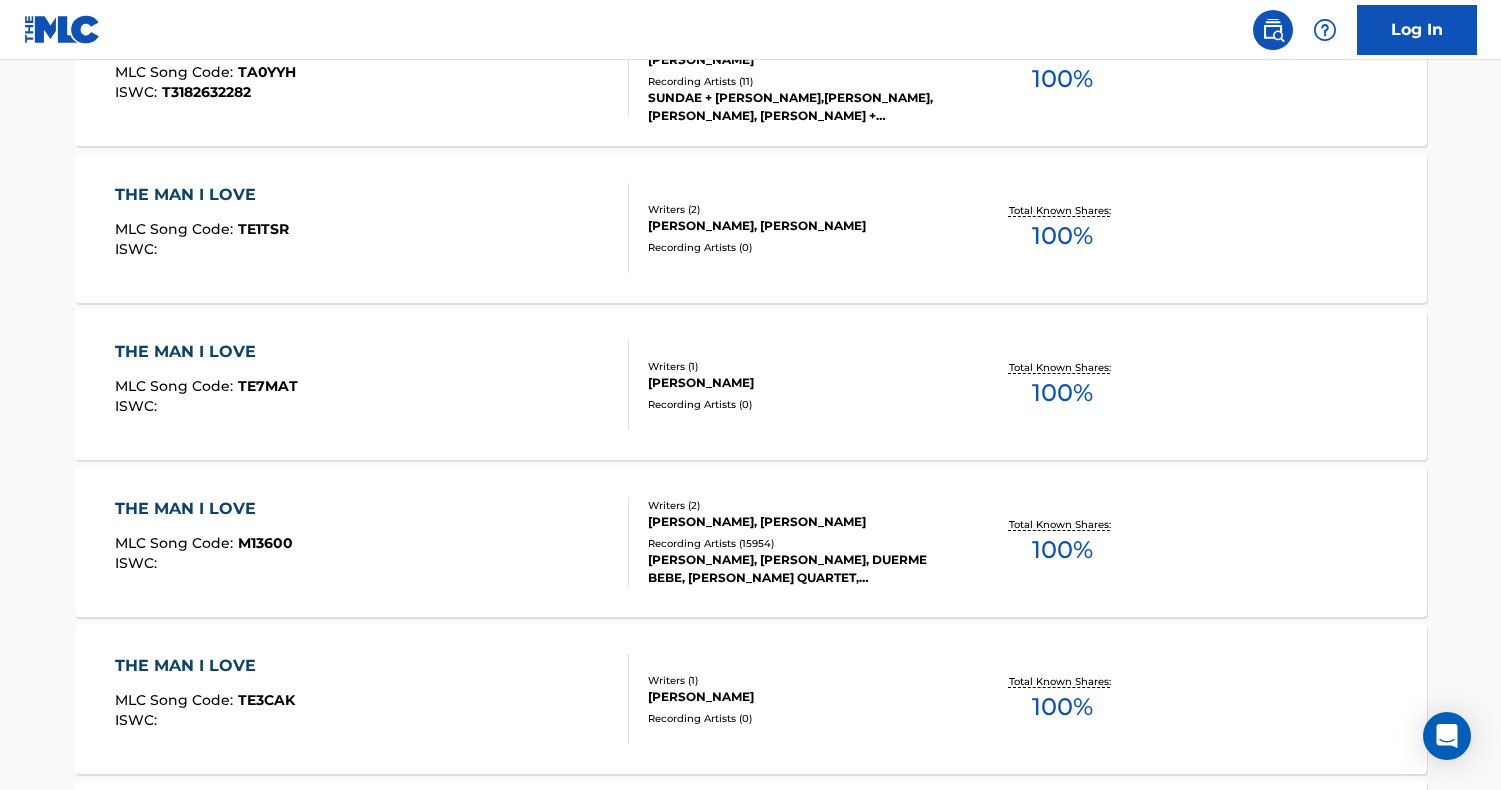 scroll, scrollTop: 1059, scrollLeft: 0, axis: vertical 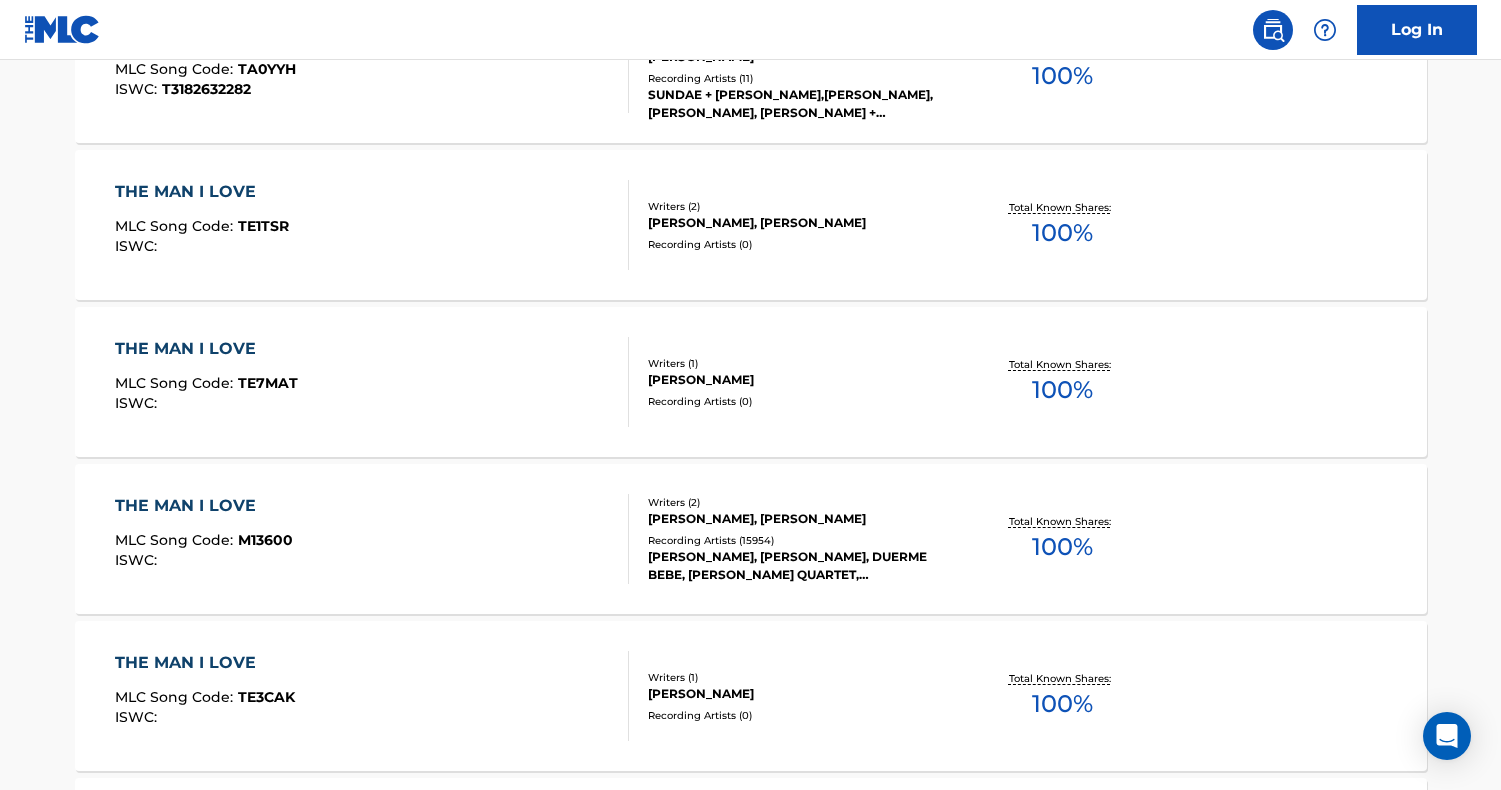 click on "THE MAN I LOVE MLC Song Code : M13600 ISWC :" at bounding box center (372, 539) 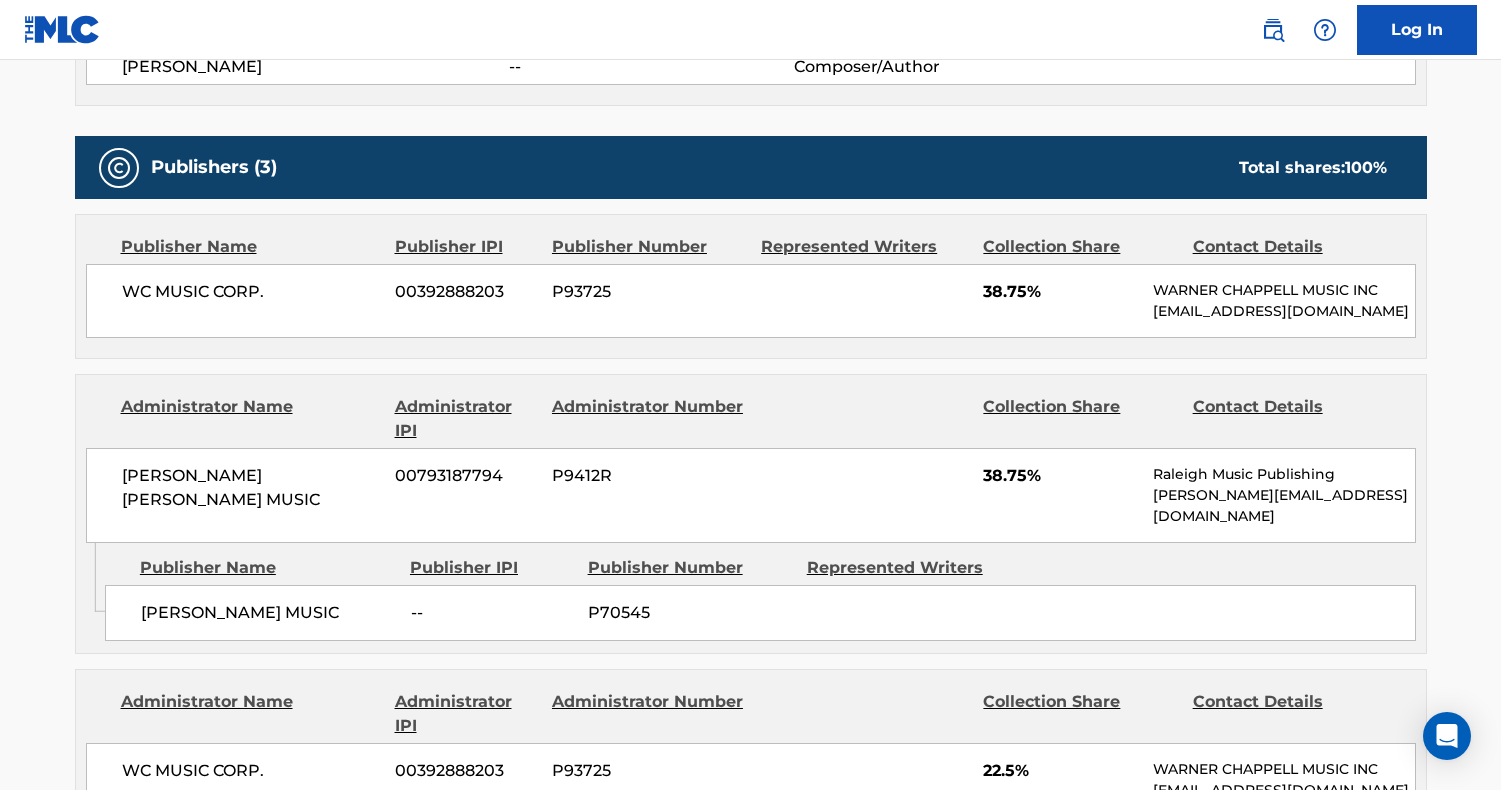 scroll, scrollTop: 777, scrollLeft: 0, axis: vertical 